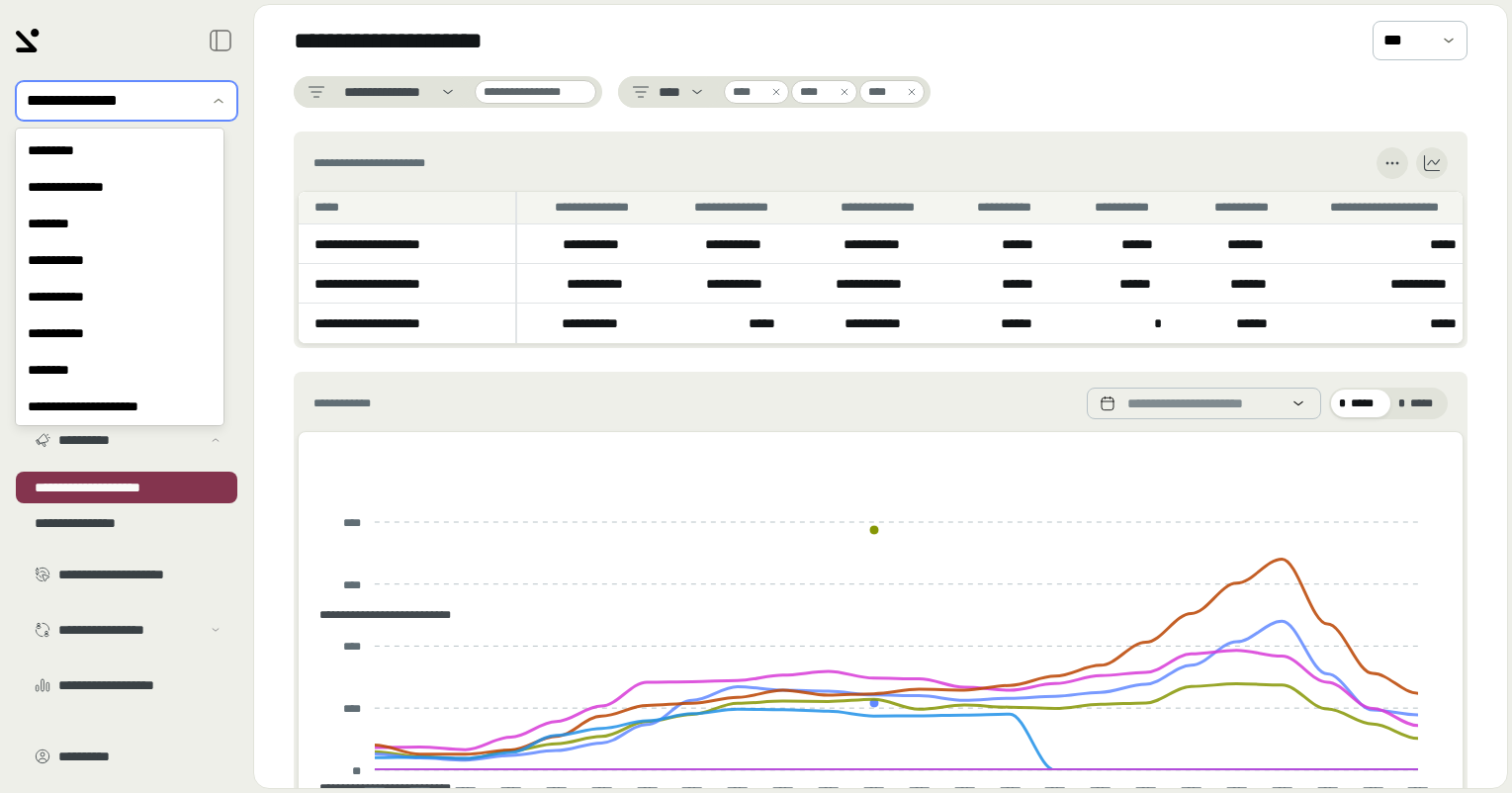 scroll, scrollTop: 0, scrollLeft: 0, axis: both 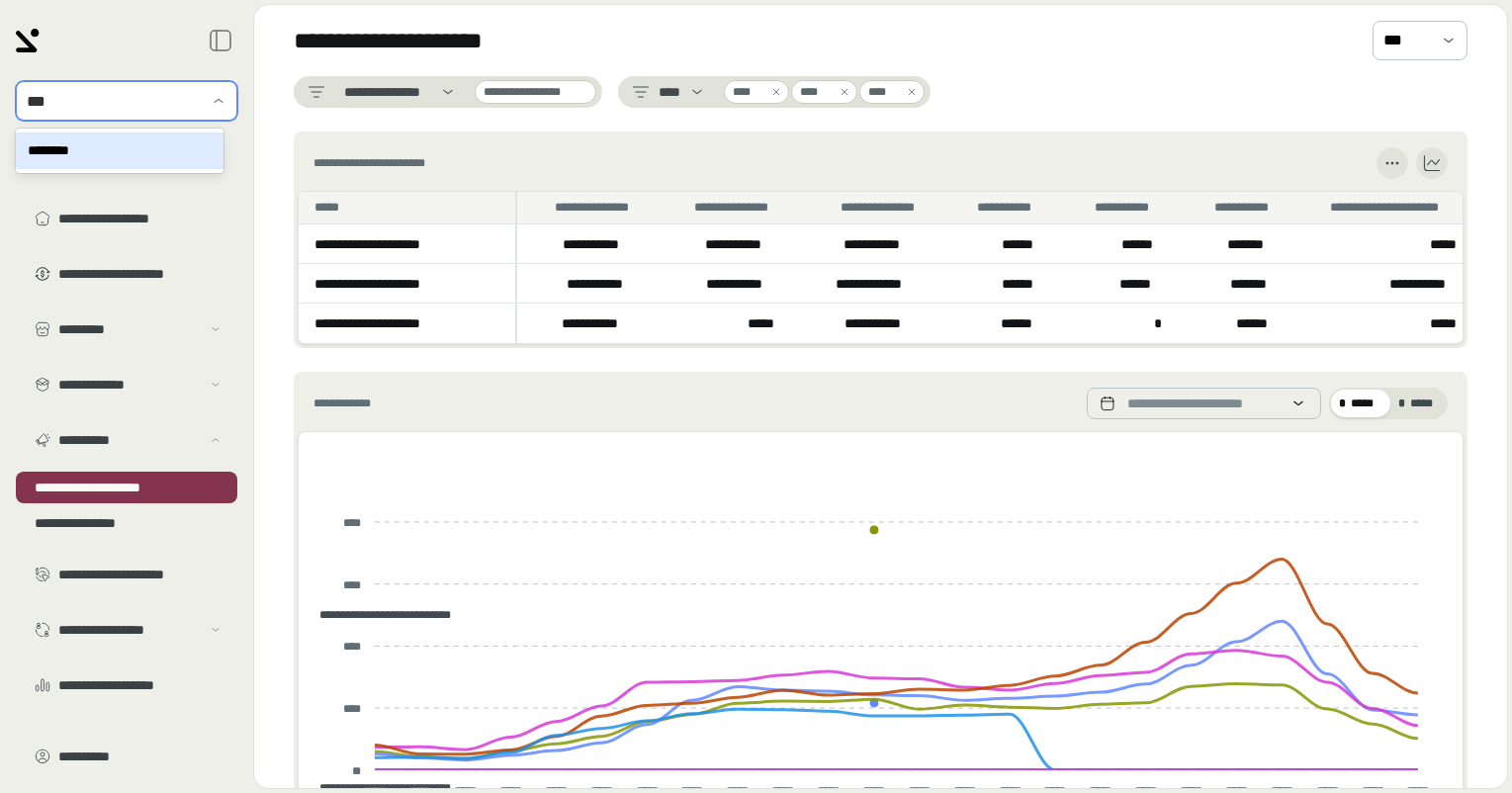 type on "****" 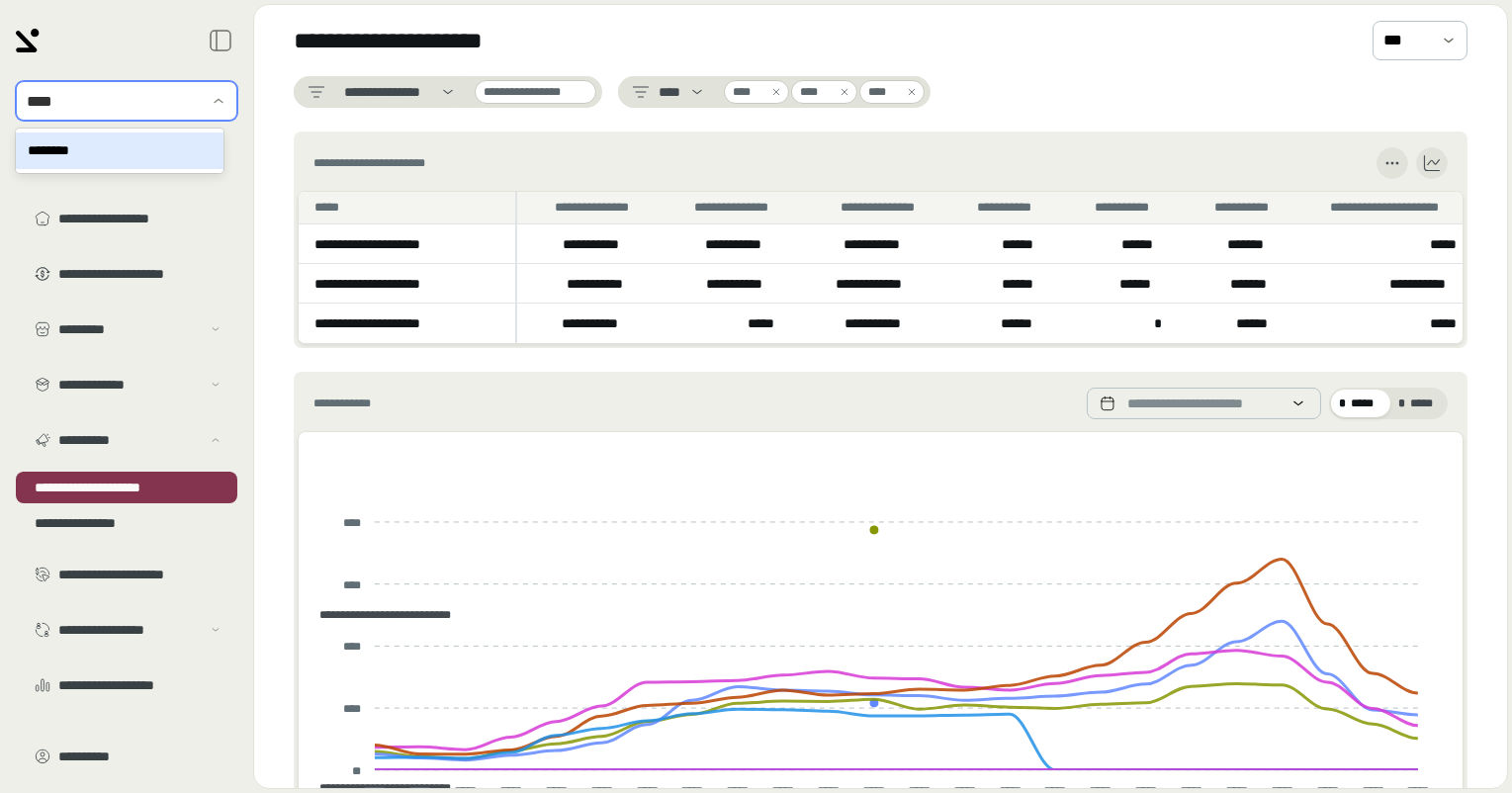 click on "********" at bounding box center (120, 150) 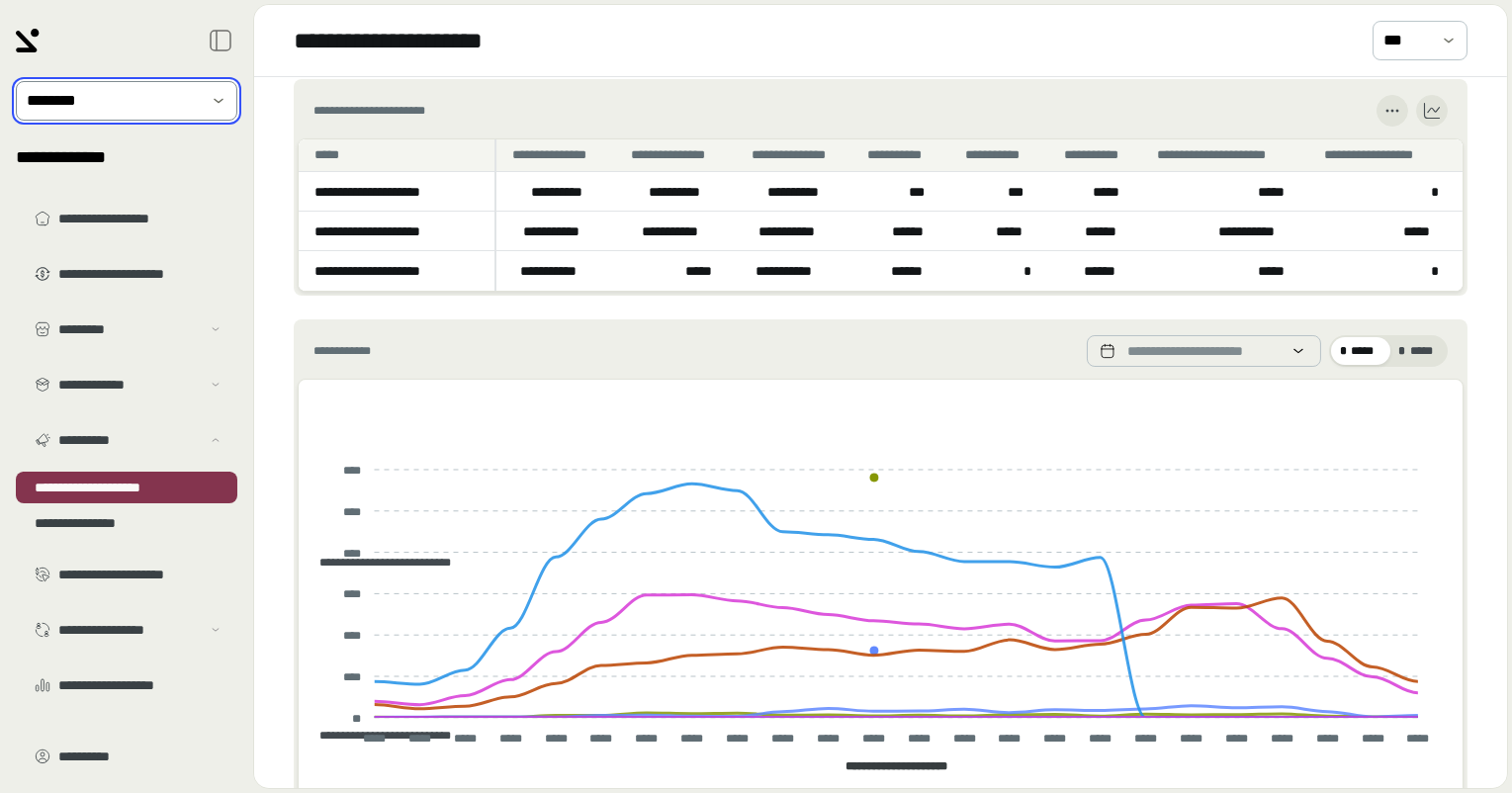 scroll, scrollTop: 40, scrollLeft: 0, axis: vertical 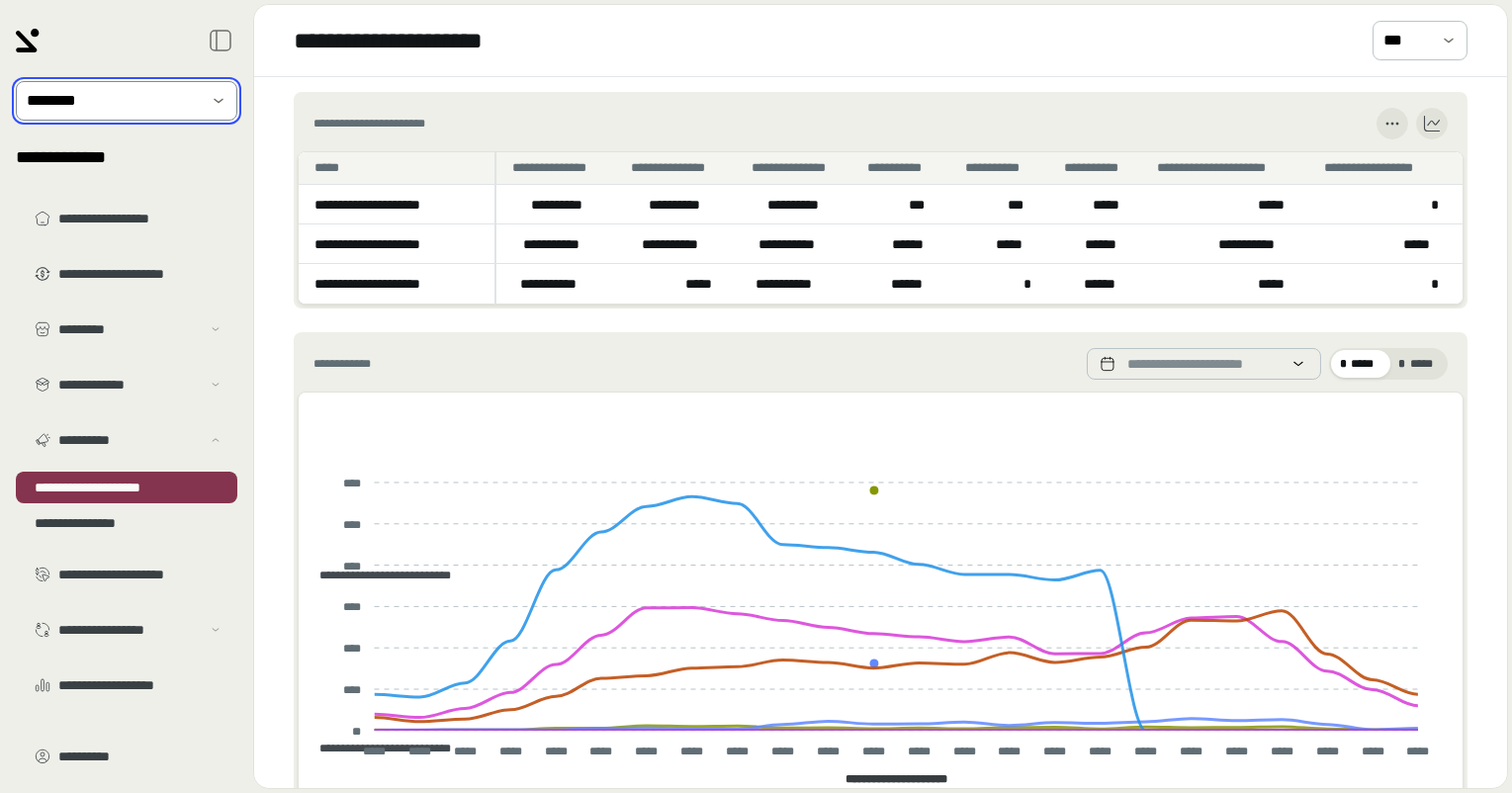 click on "**********" at bounding box center [560, 284] 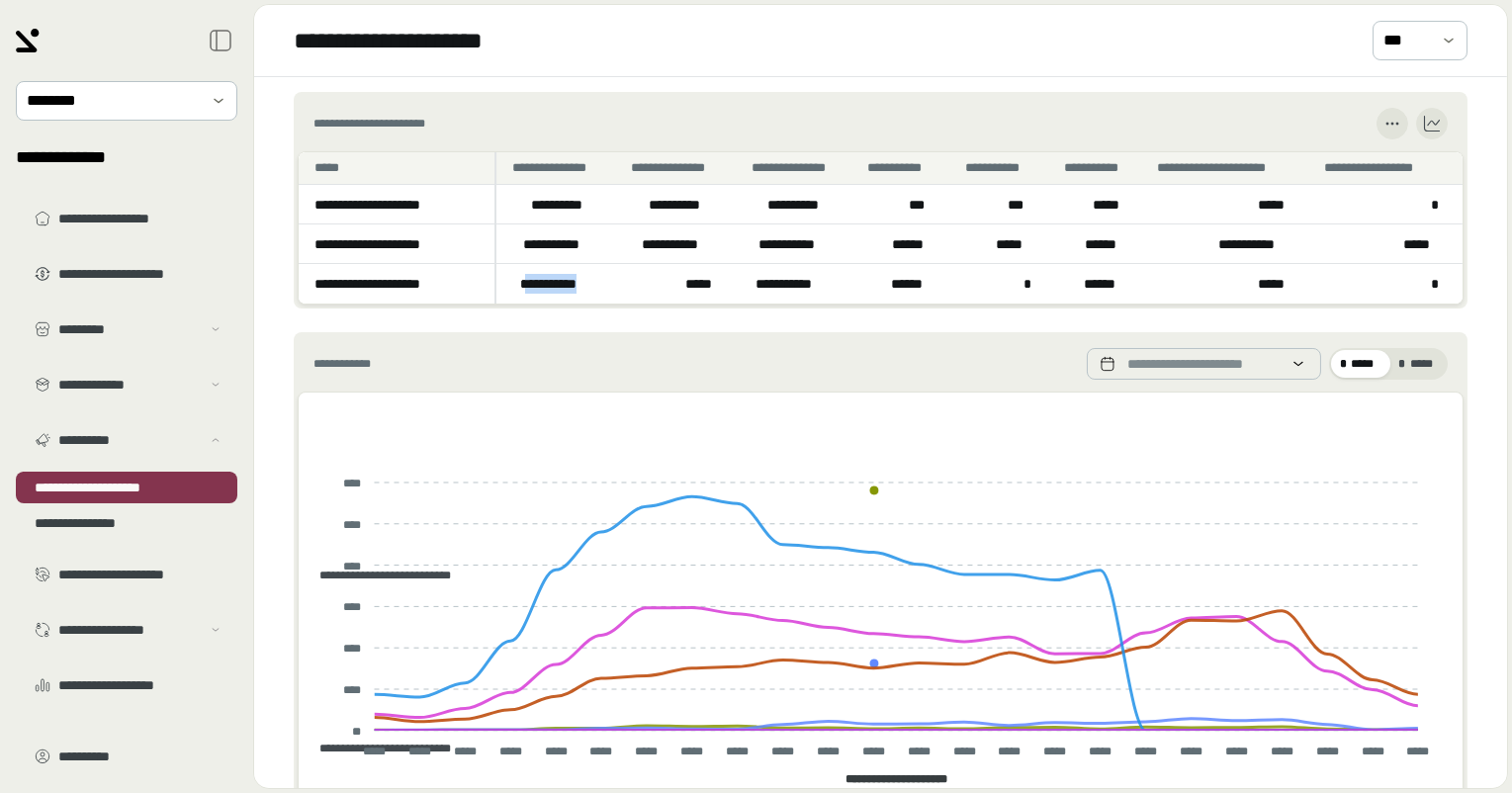 click on "**********" at bounding box center [560, 284] 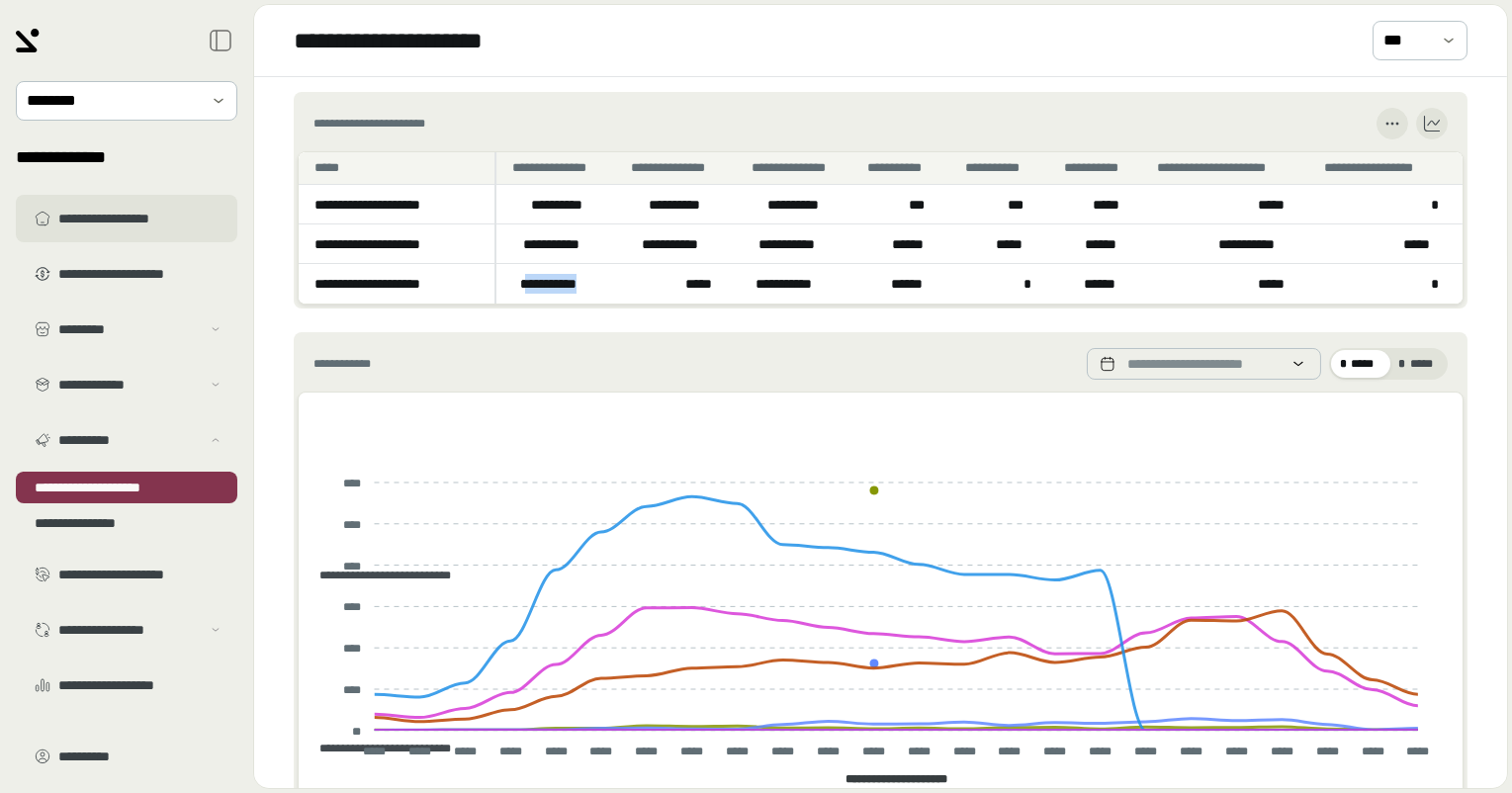 click on "**********" at bounding box center (140, 219) 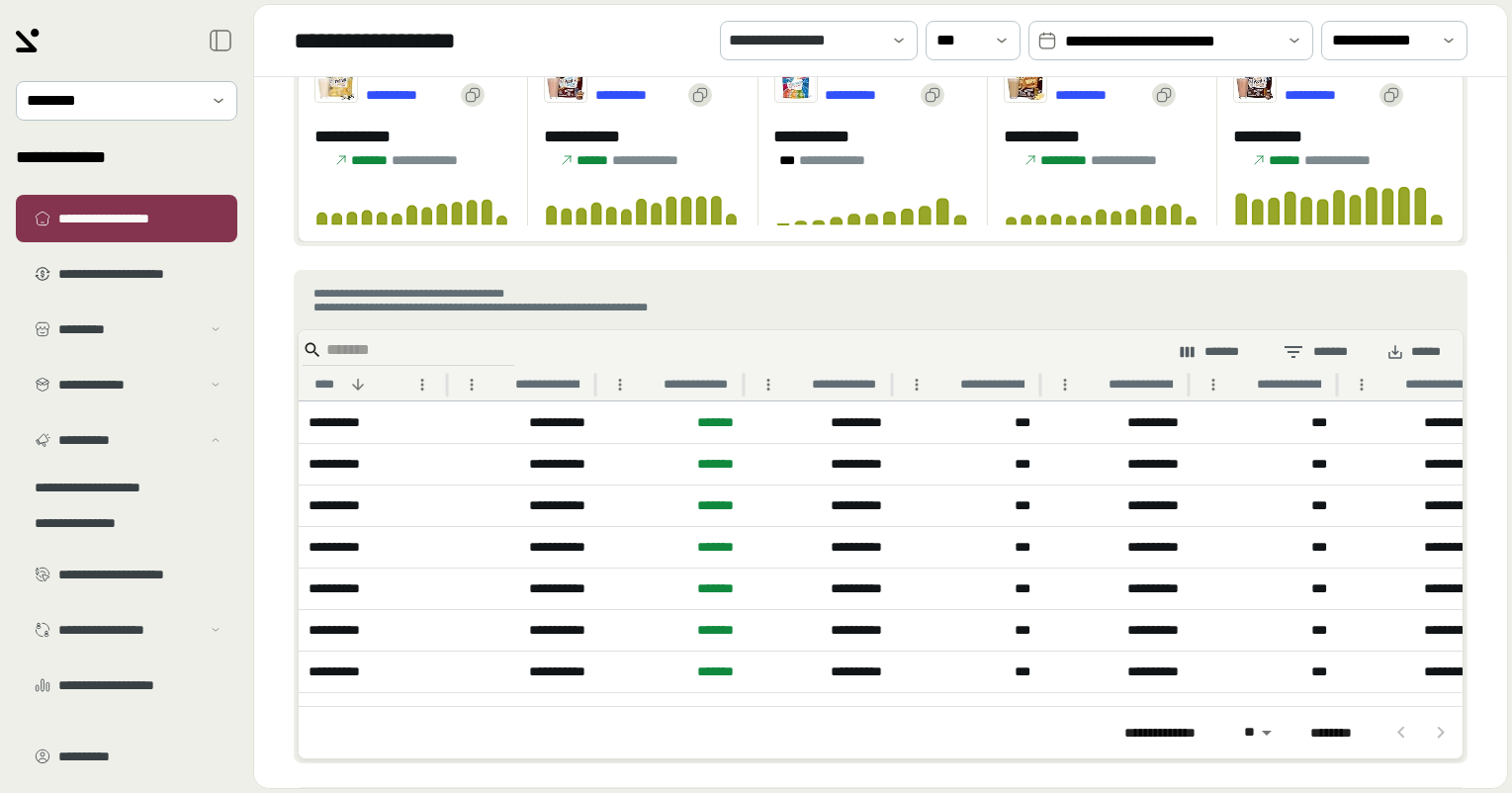scroll, scrollTop: 1012, scrollLeft: 0, axis: vertical 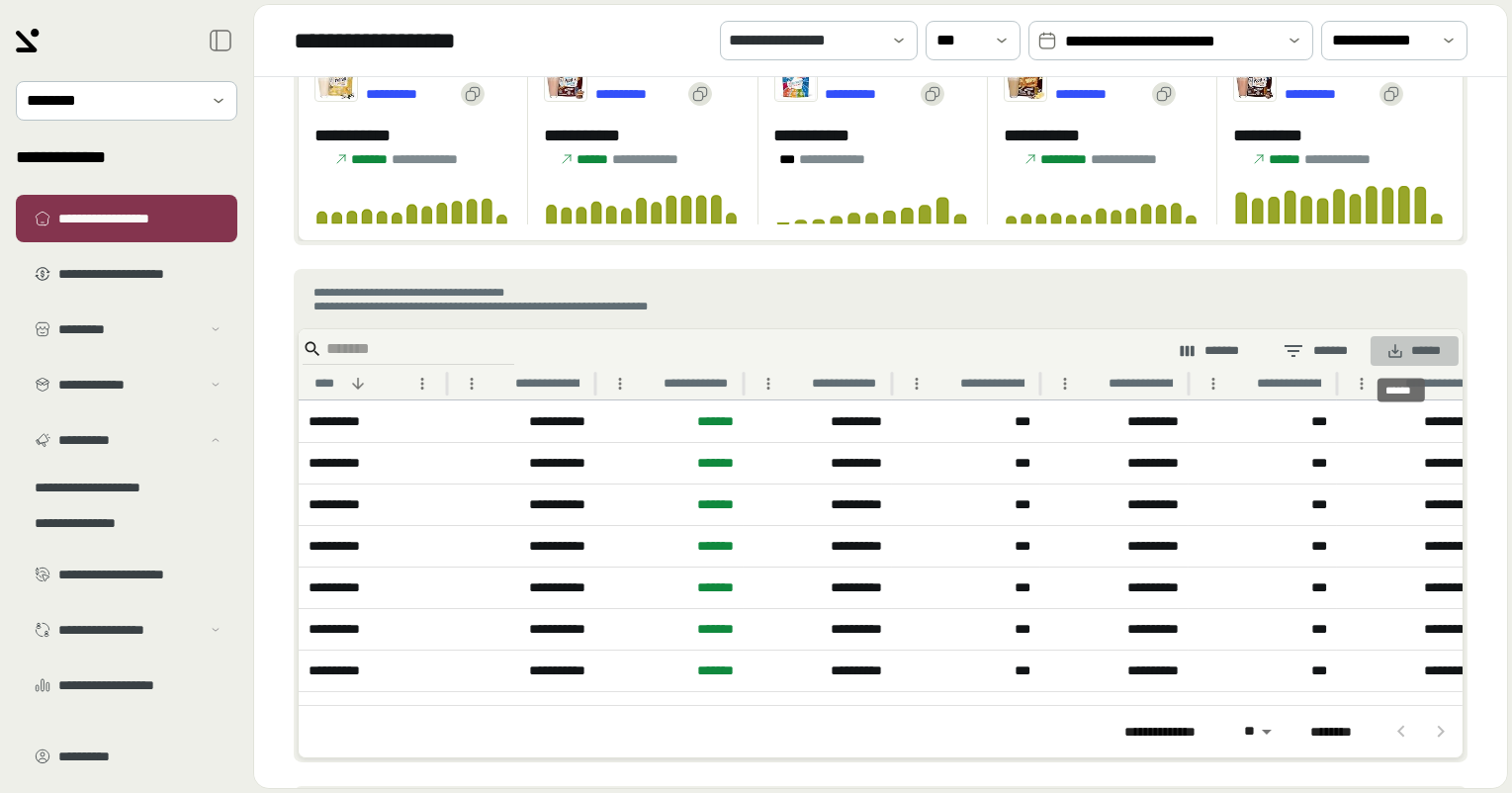 click on "******" at bounding box center [1414, 351] 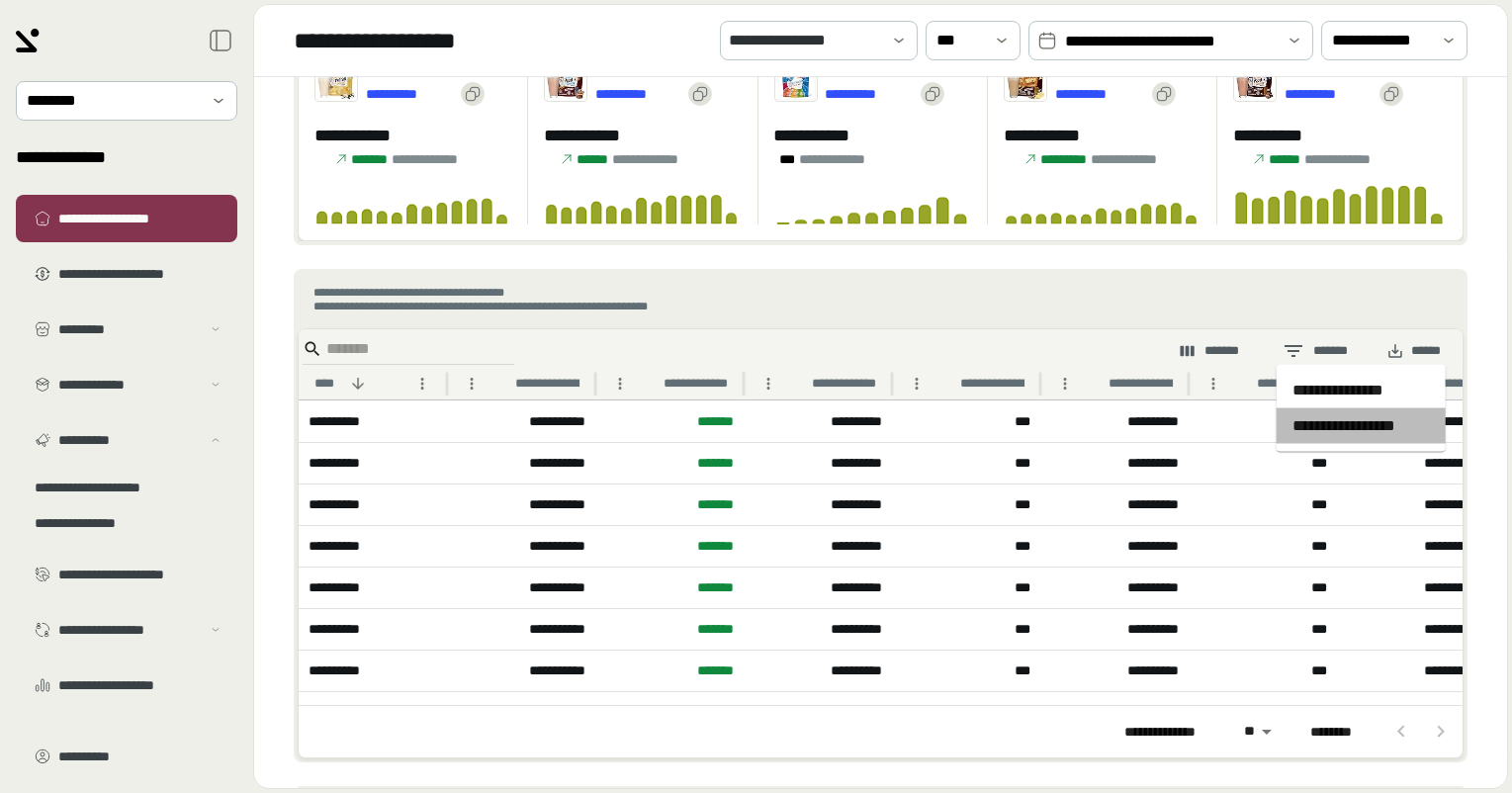 click on "**********" at bounding box center [1361, 426] 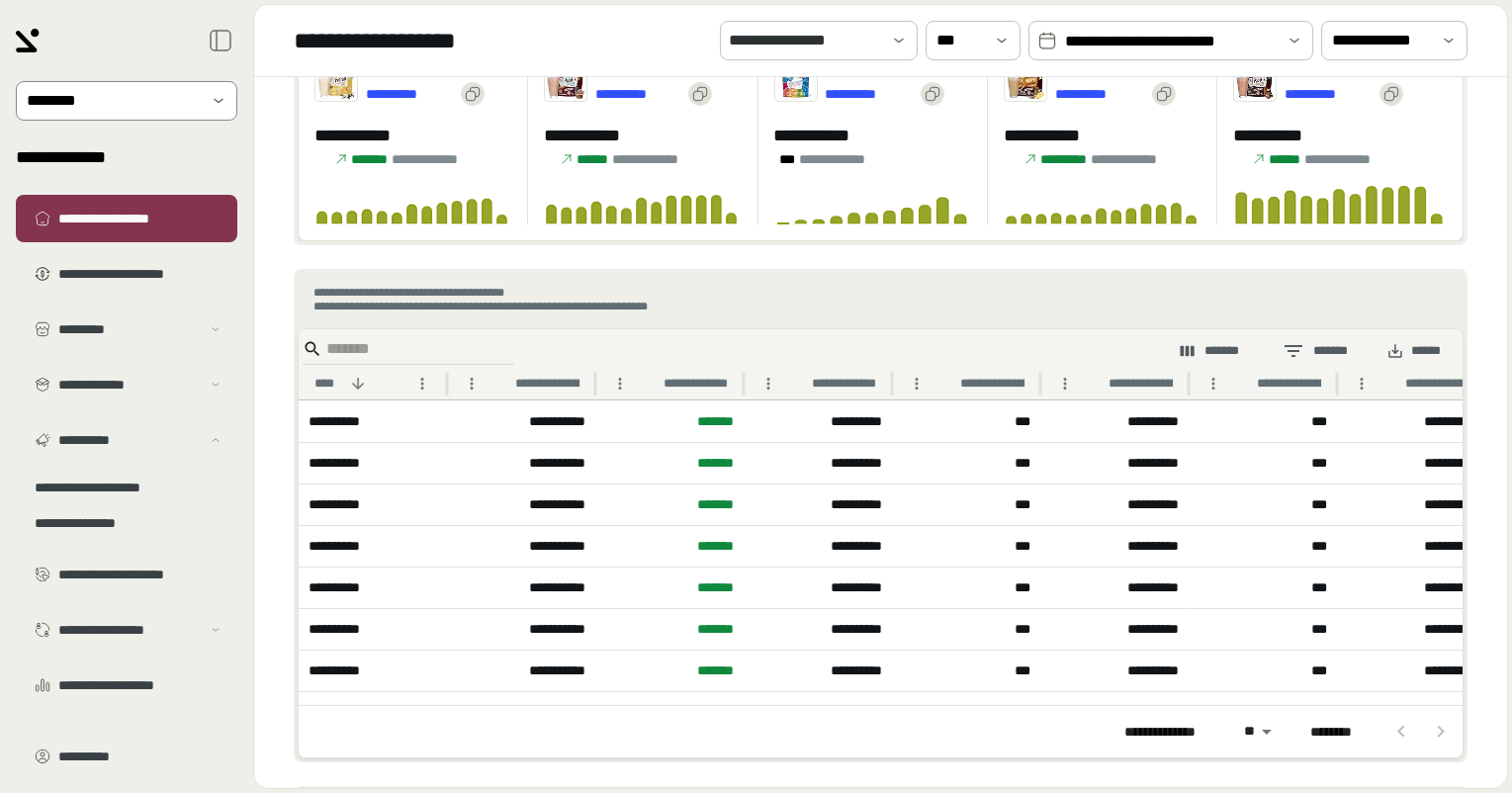 click at bounding box center (113, 101) 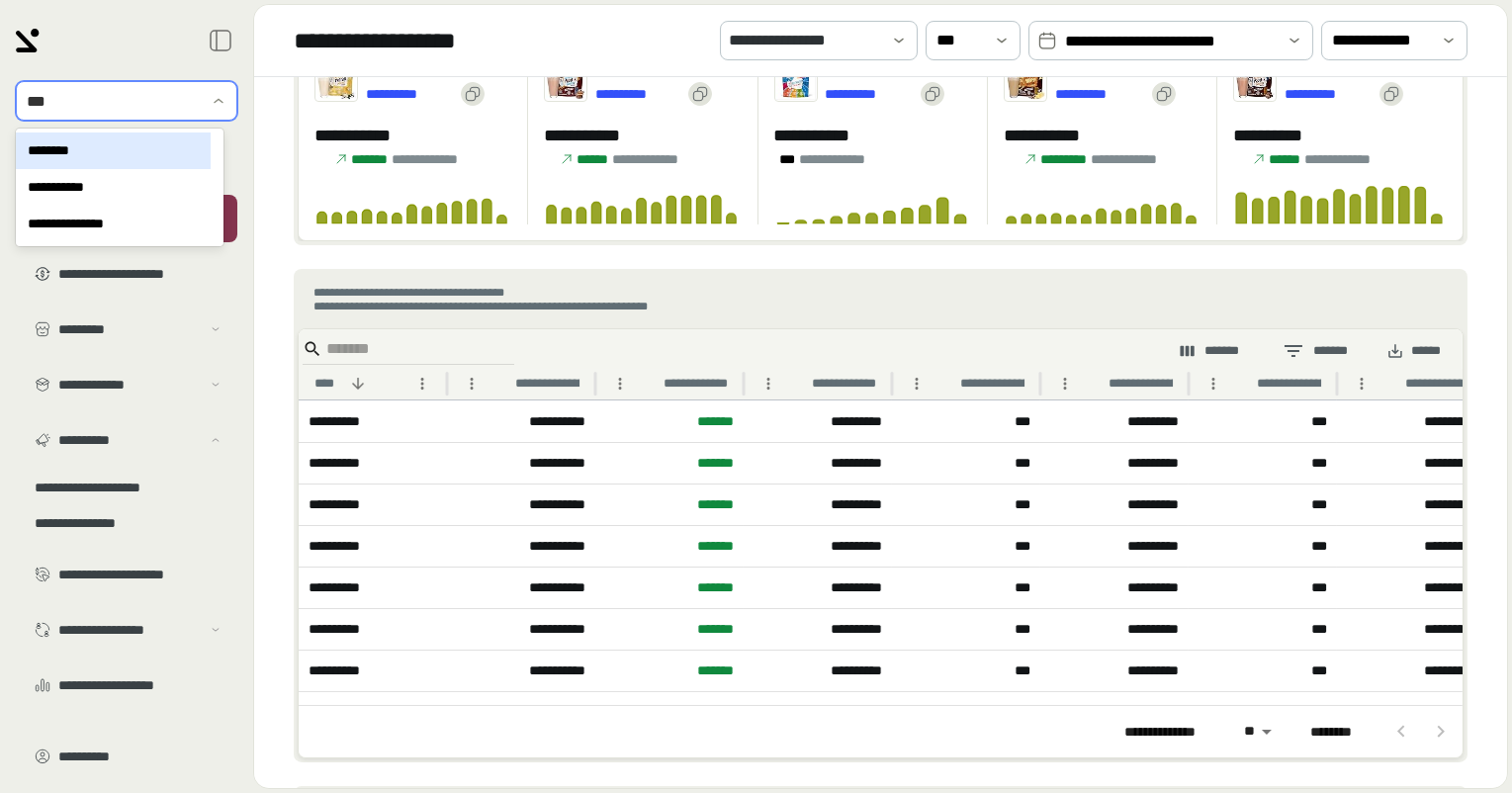 type on "****" 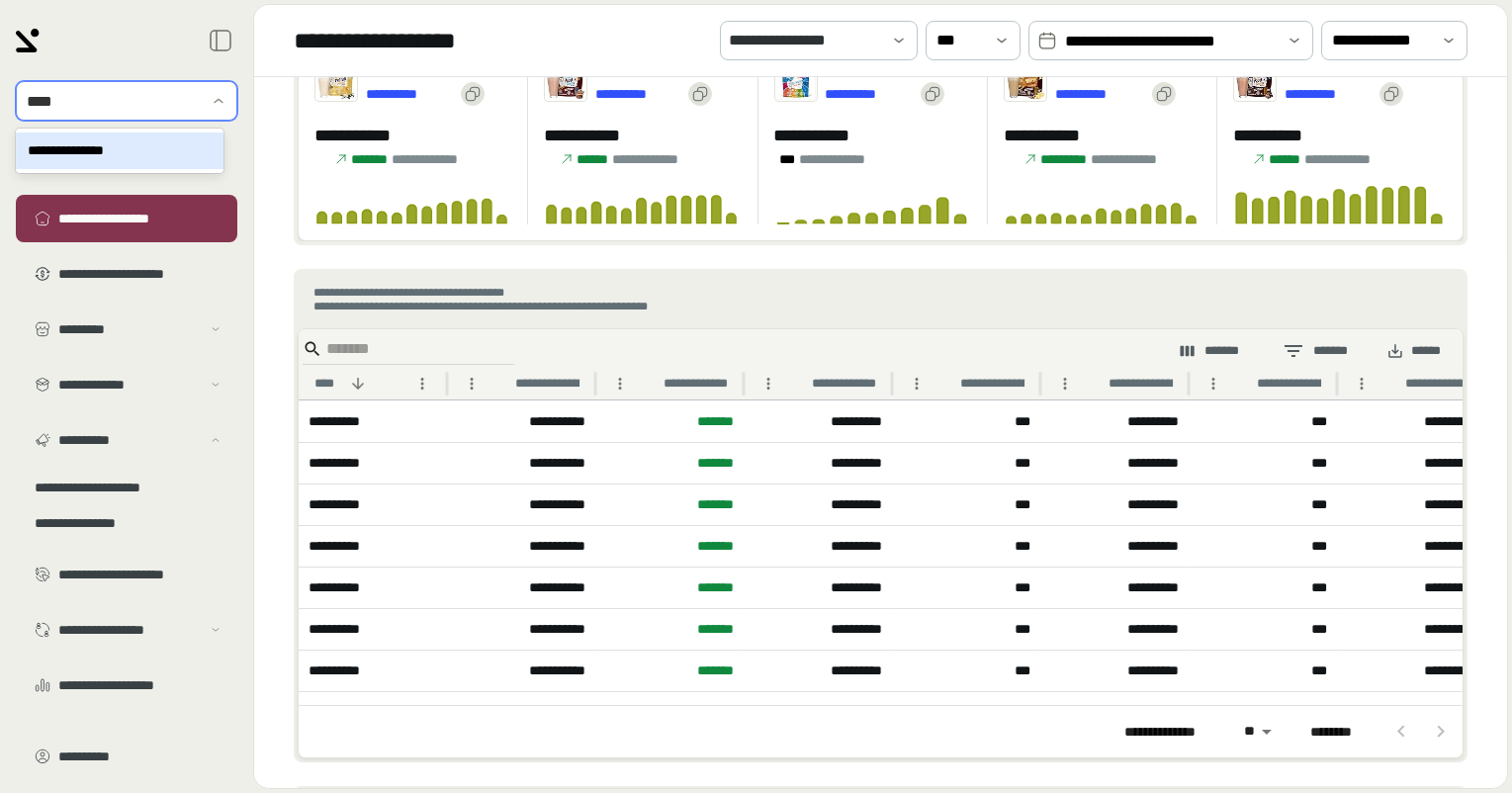 click on "**********" at bounding box center [120, 150] 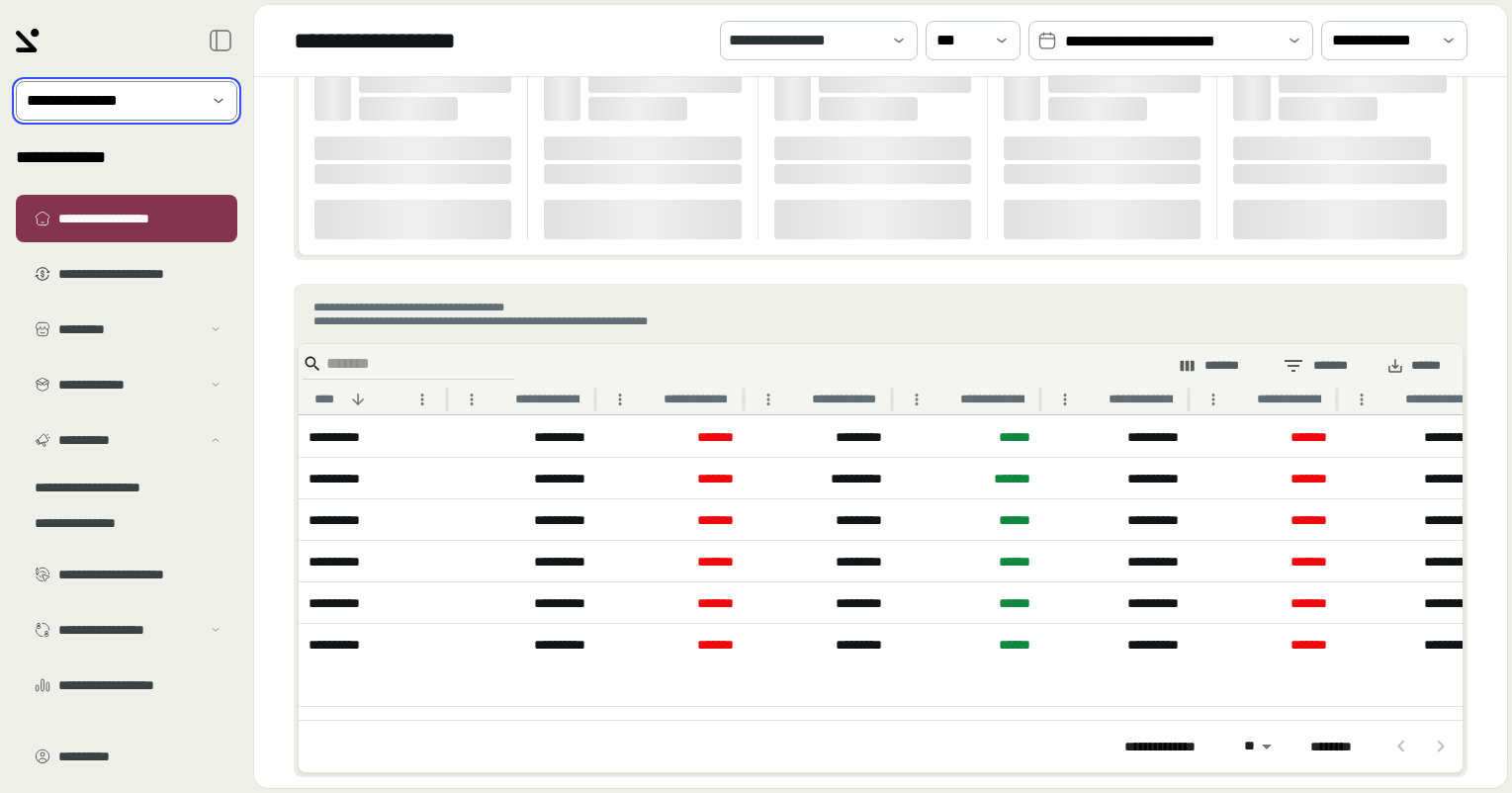 scroll, scrollTop: 1012, scrollLeft: 0, axis: vertical 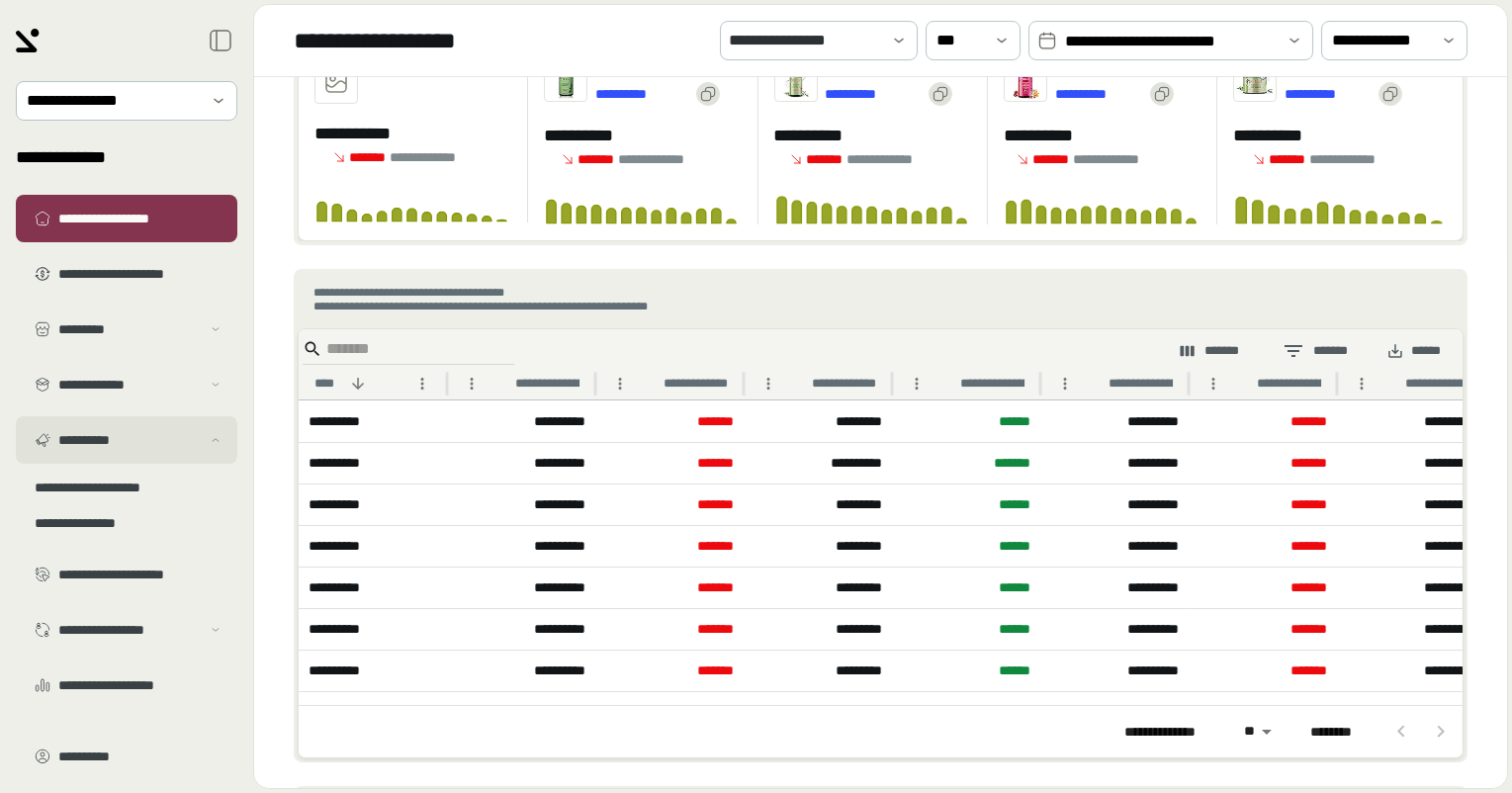 click on "**********" at bounding box center (130, 440) 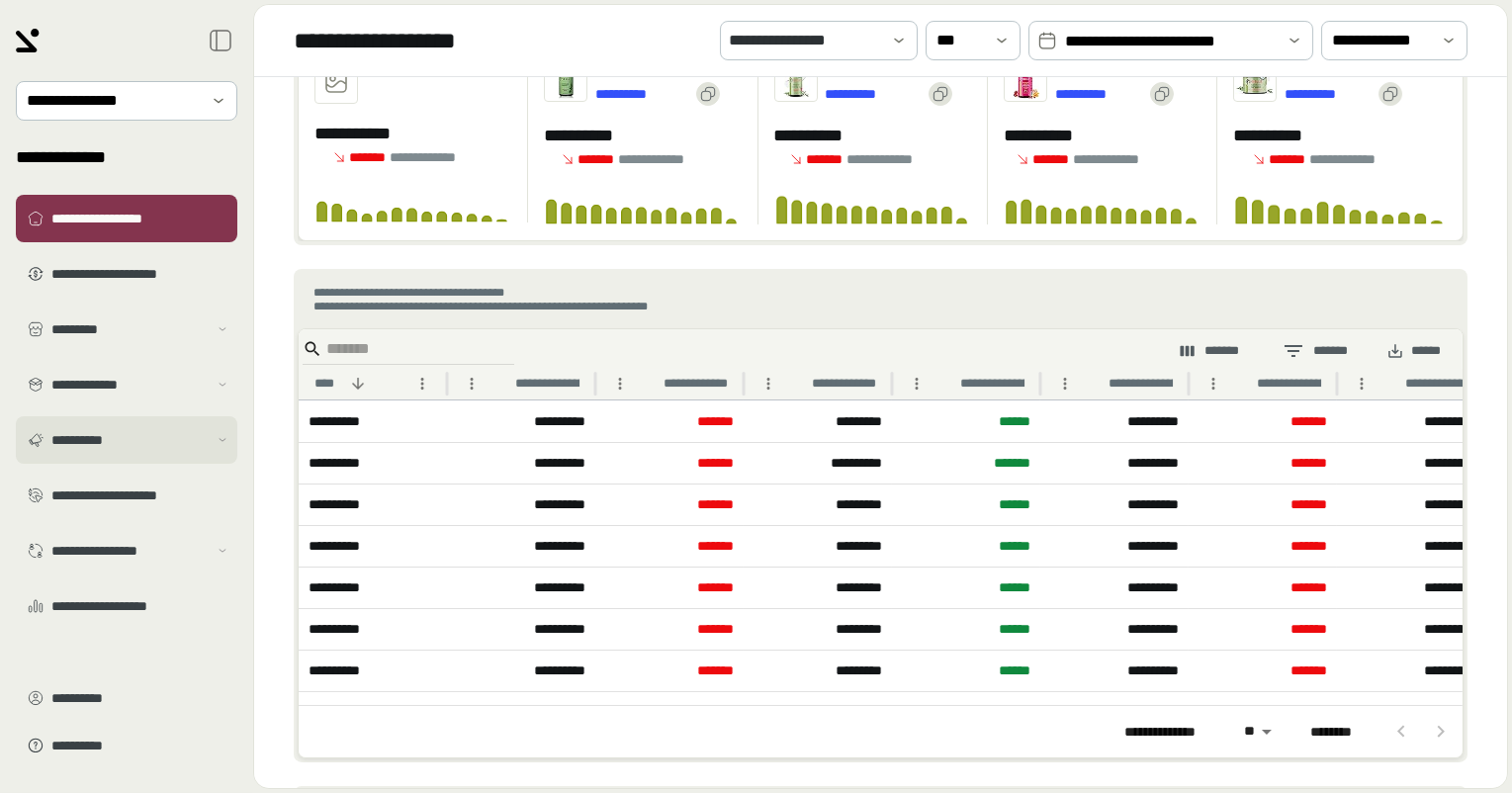 click on "**********" at bounding box center (130, 440) 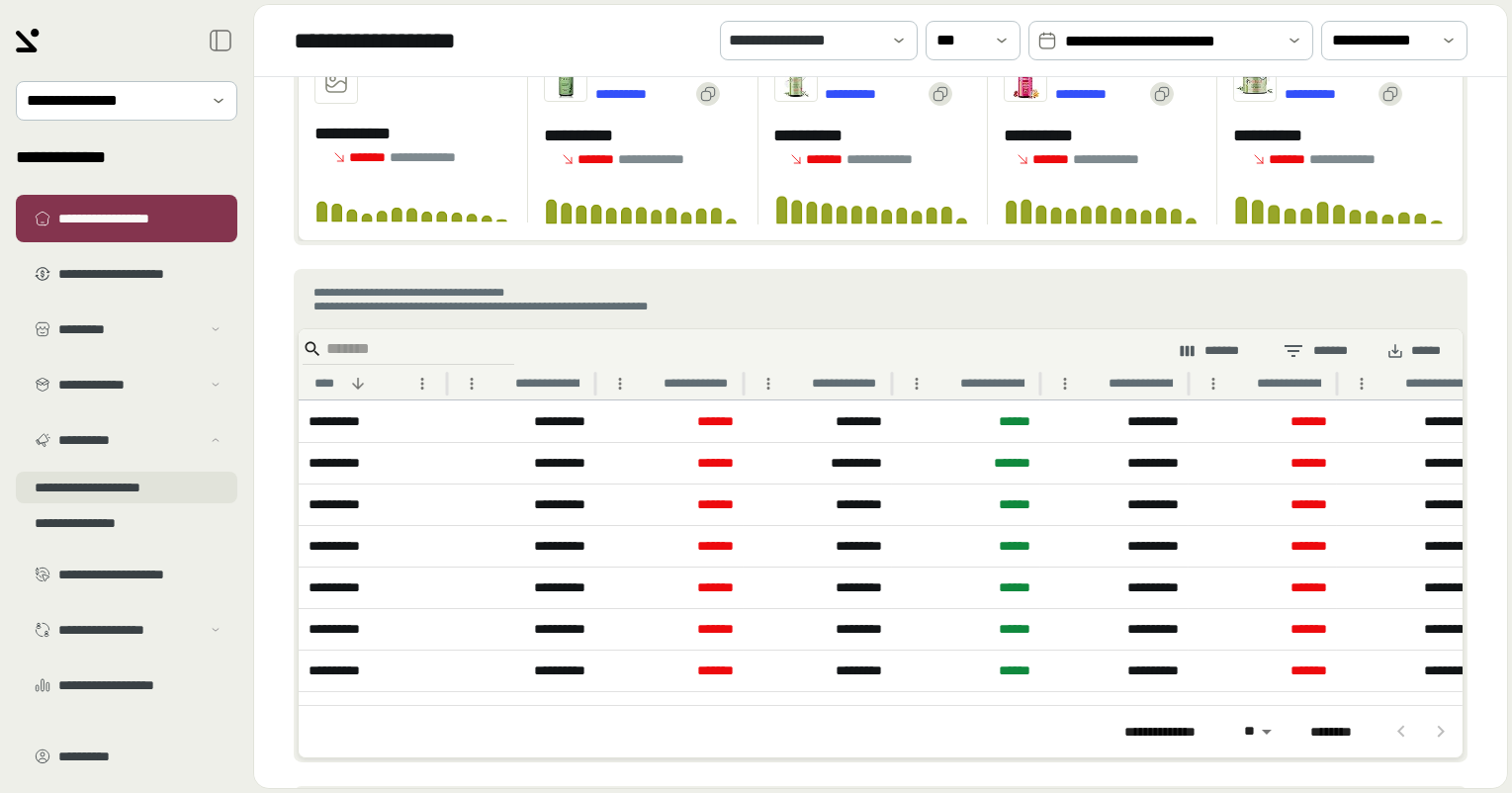 click on "**********" at bounding box center (127, 487) 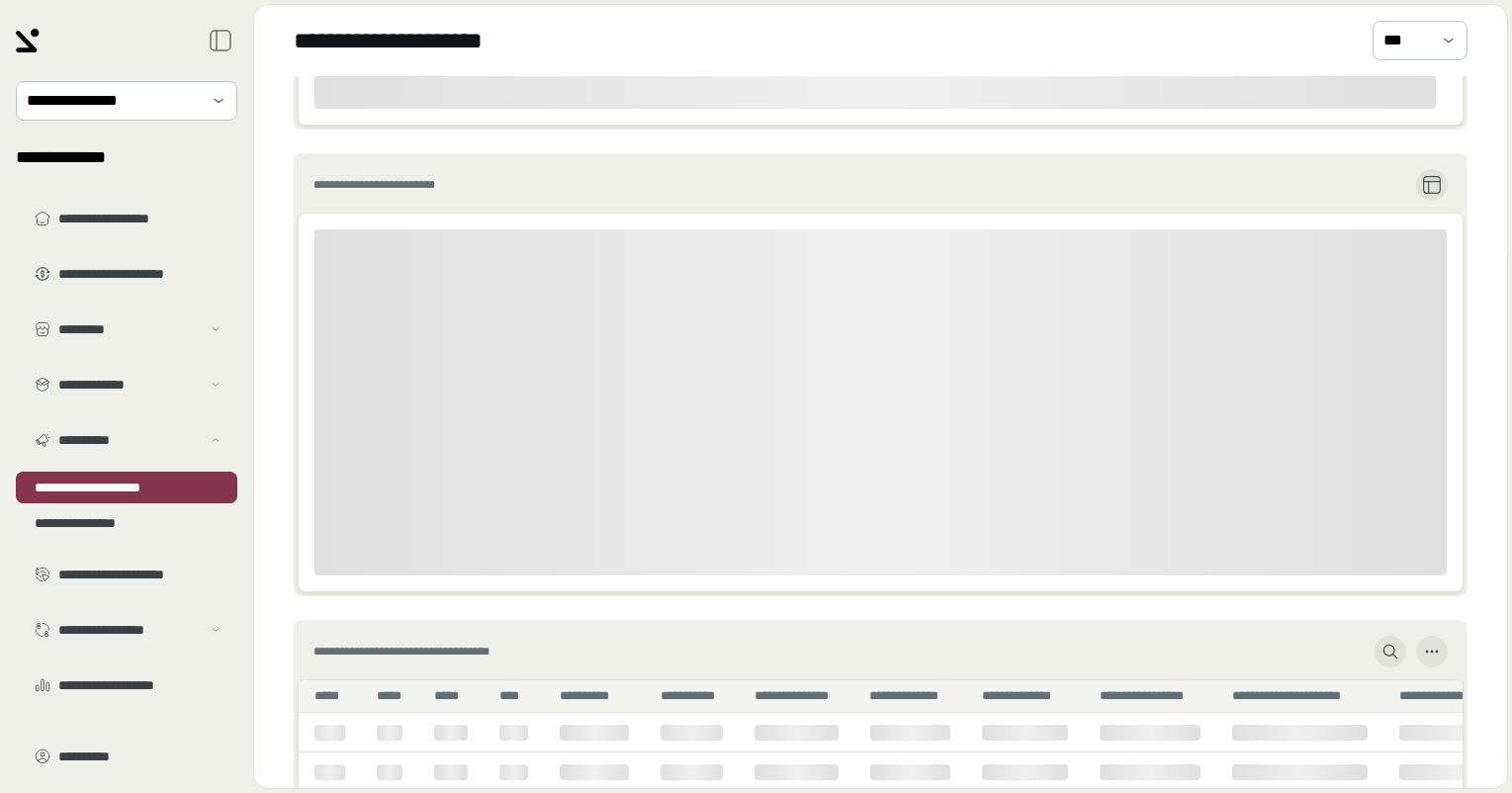 scroll, scrollTop: 0, scrollLeft: 0, axis: both 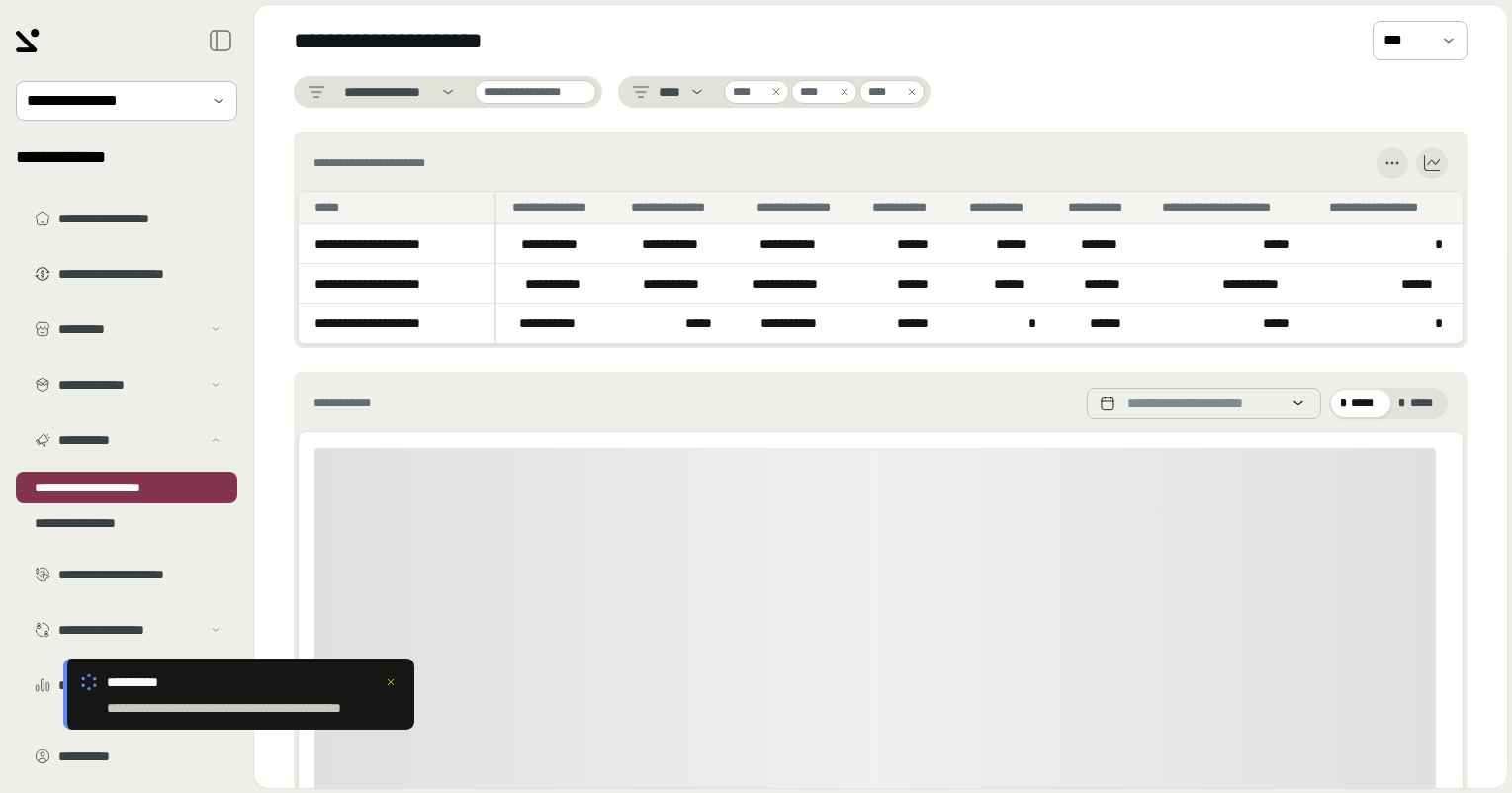 click on "**********" at bounding box center (559, 323) 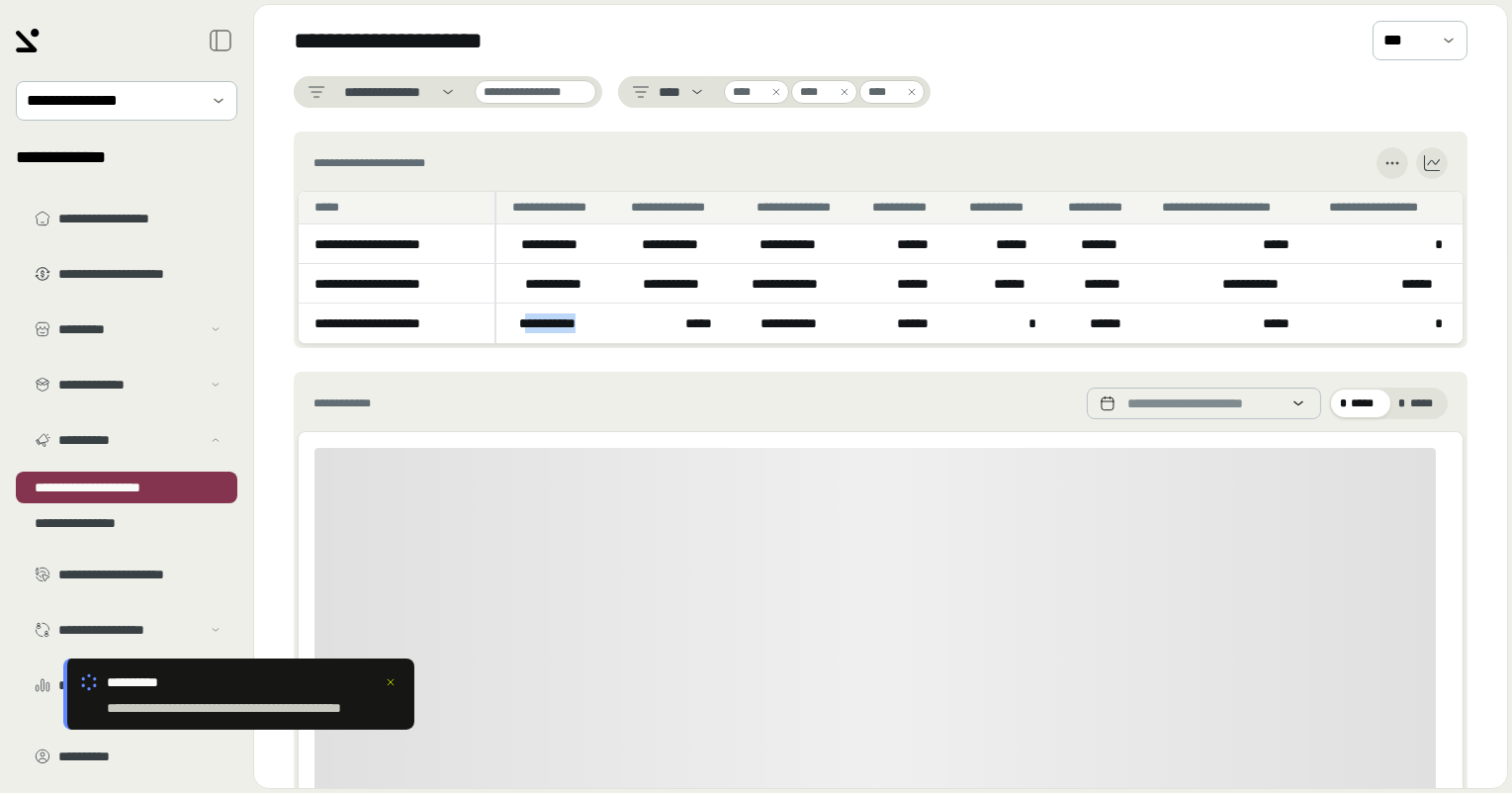 click on "**********" at bounding box center (559, 323) 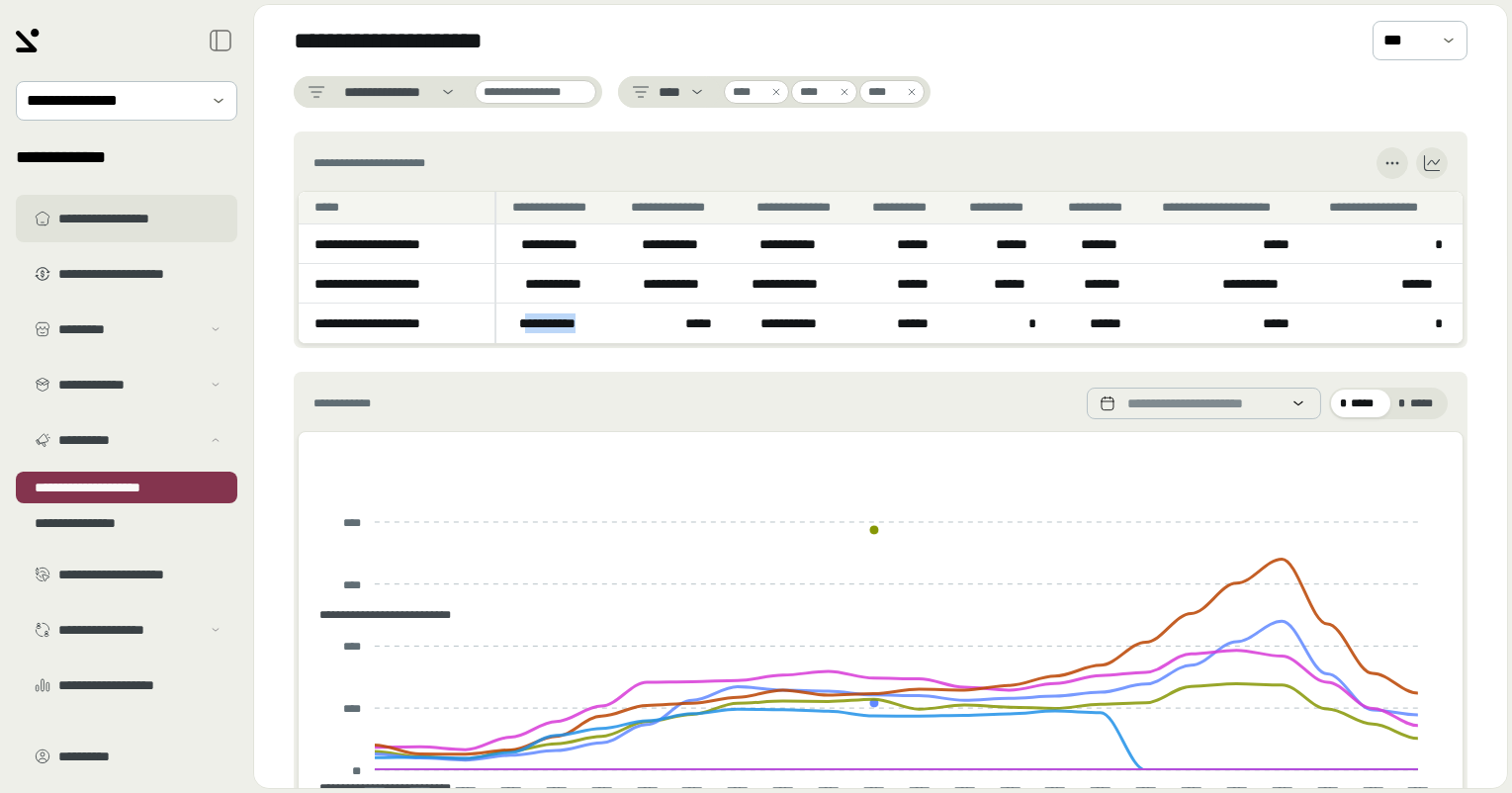 click on "**********" at bounding box center [140, 219] 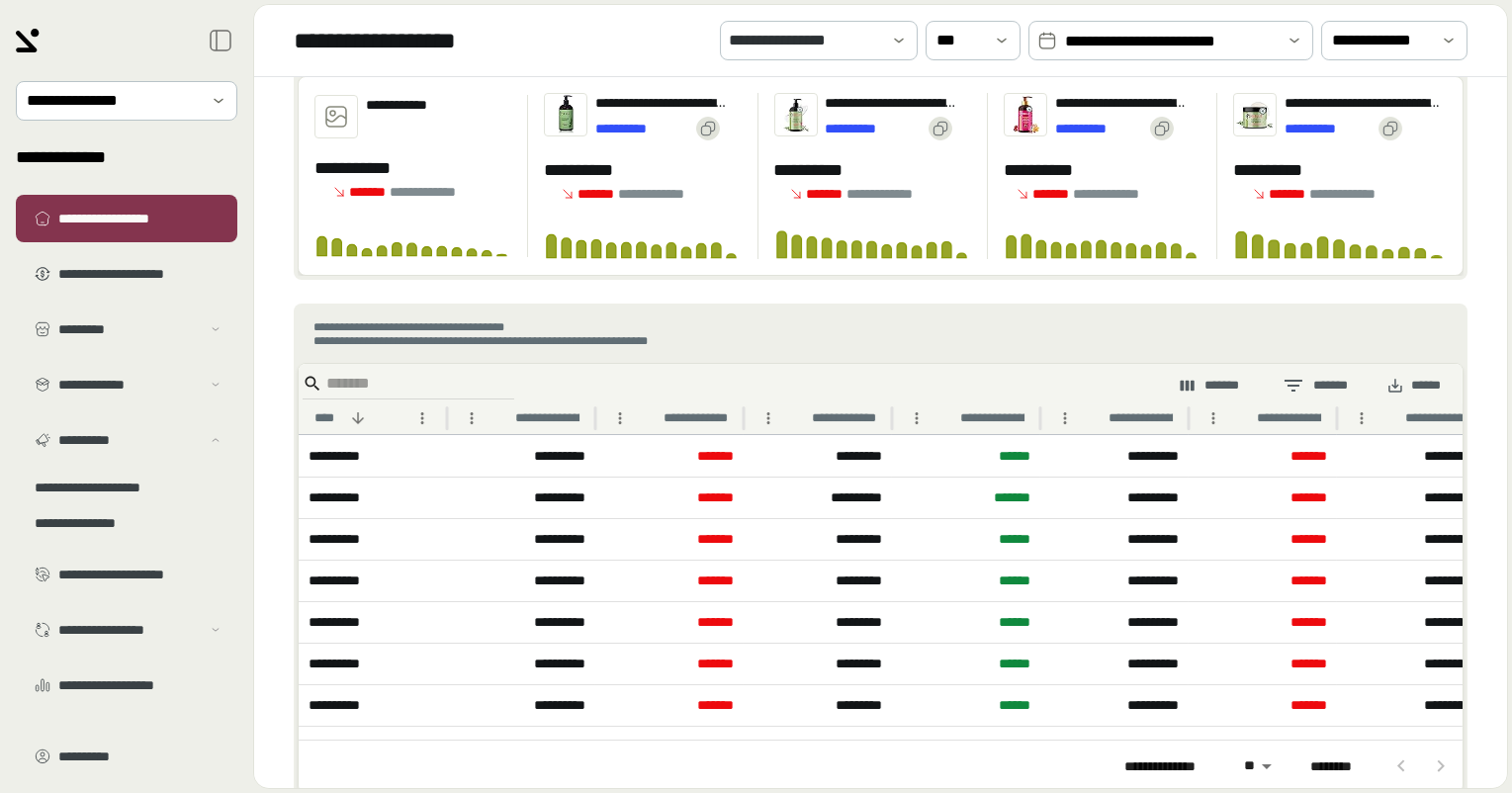 scroll, scrollTop: 985, scrollLeft: 0, axis: vertical 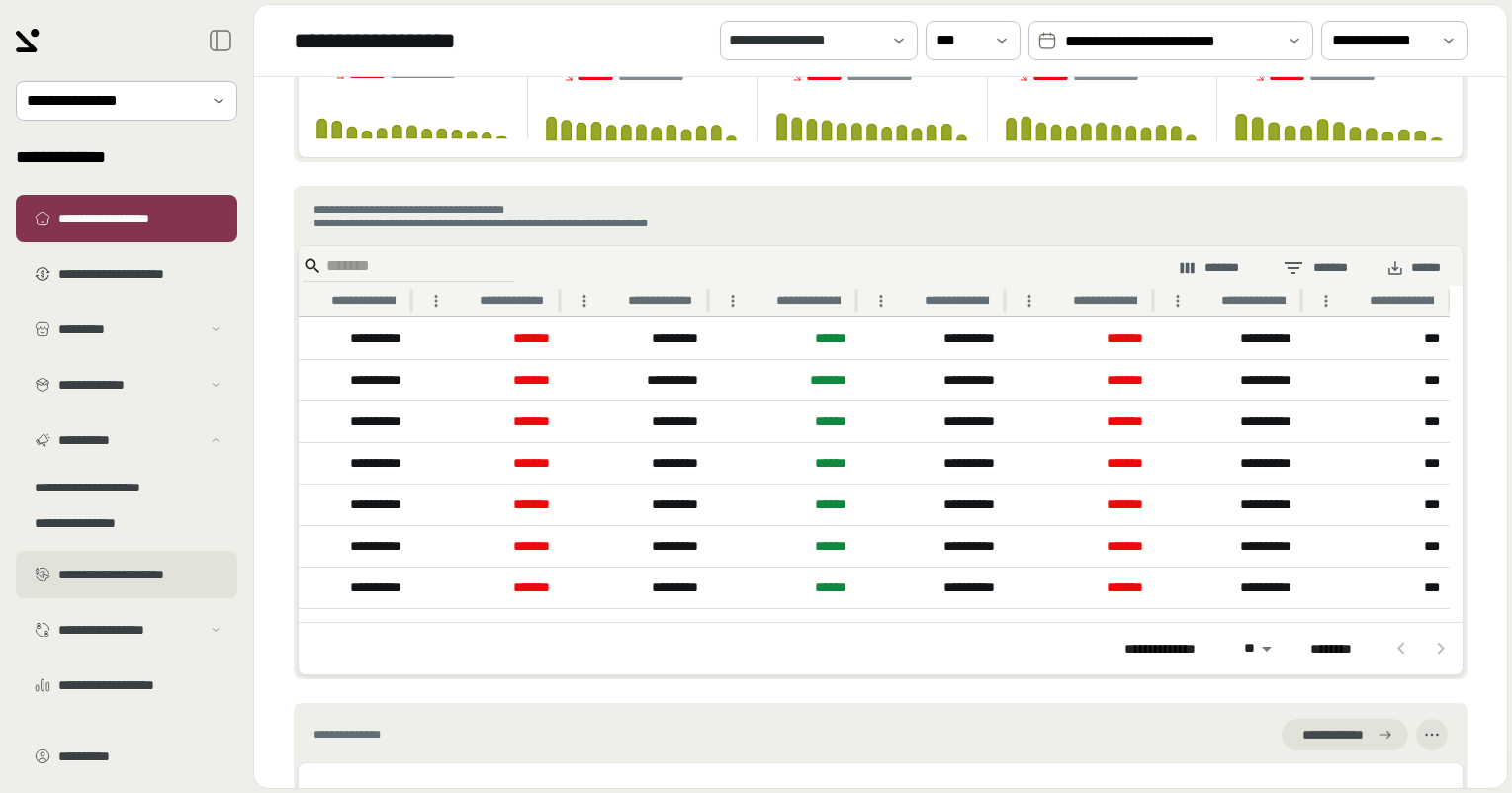 click on "**********" at bounding box center (140, 574) 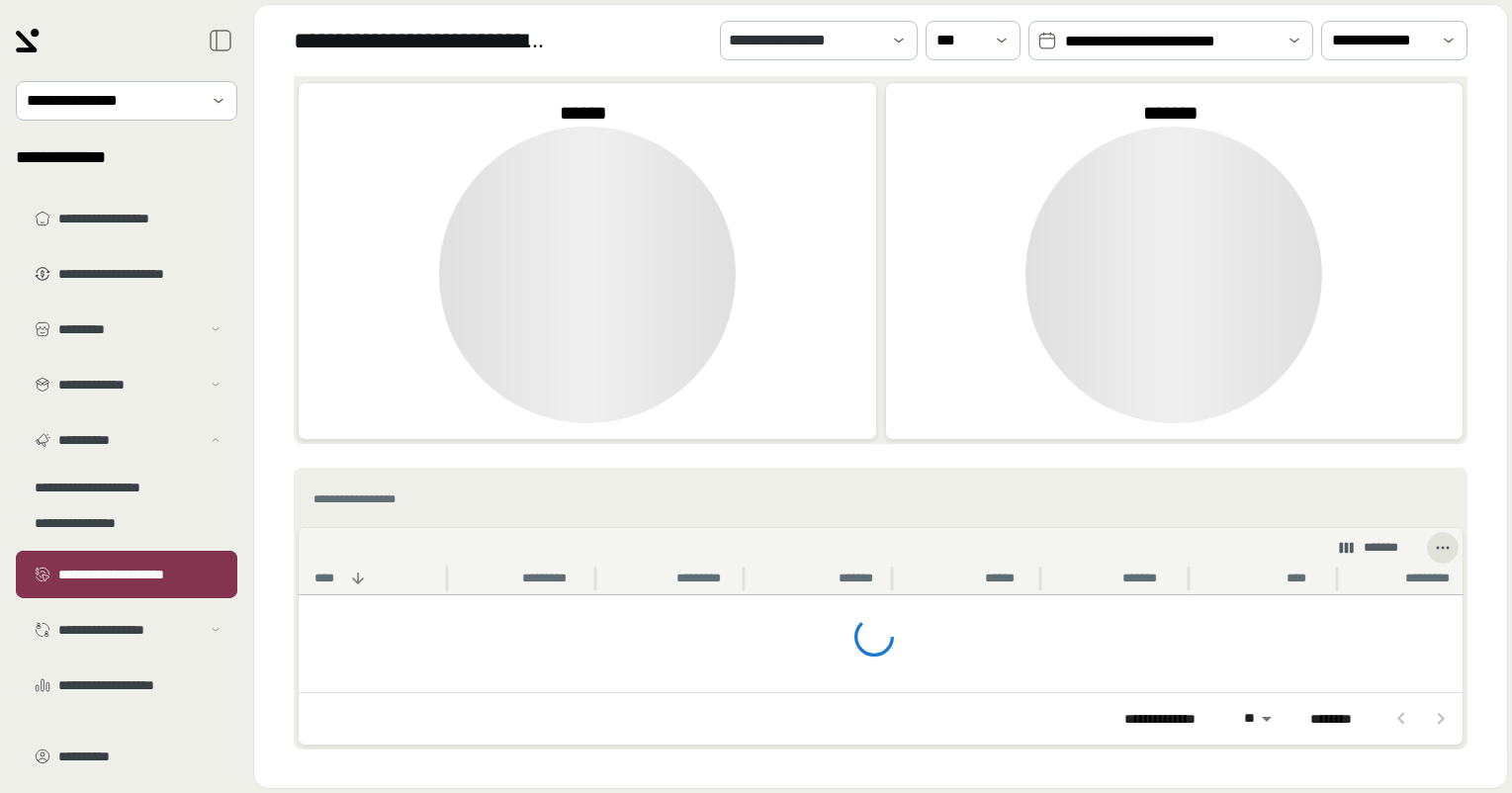 scroll, scrollTop: 0, scrollLeft: 0, axis: both 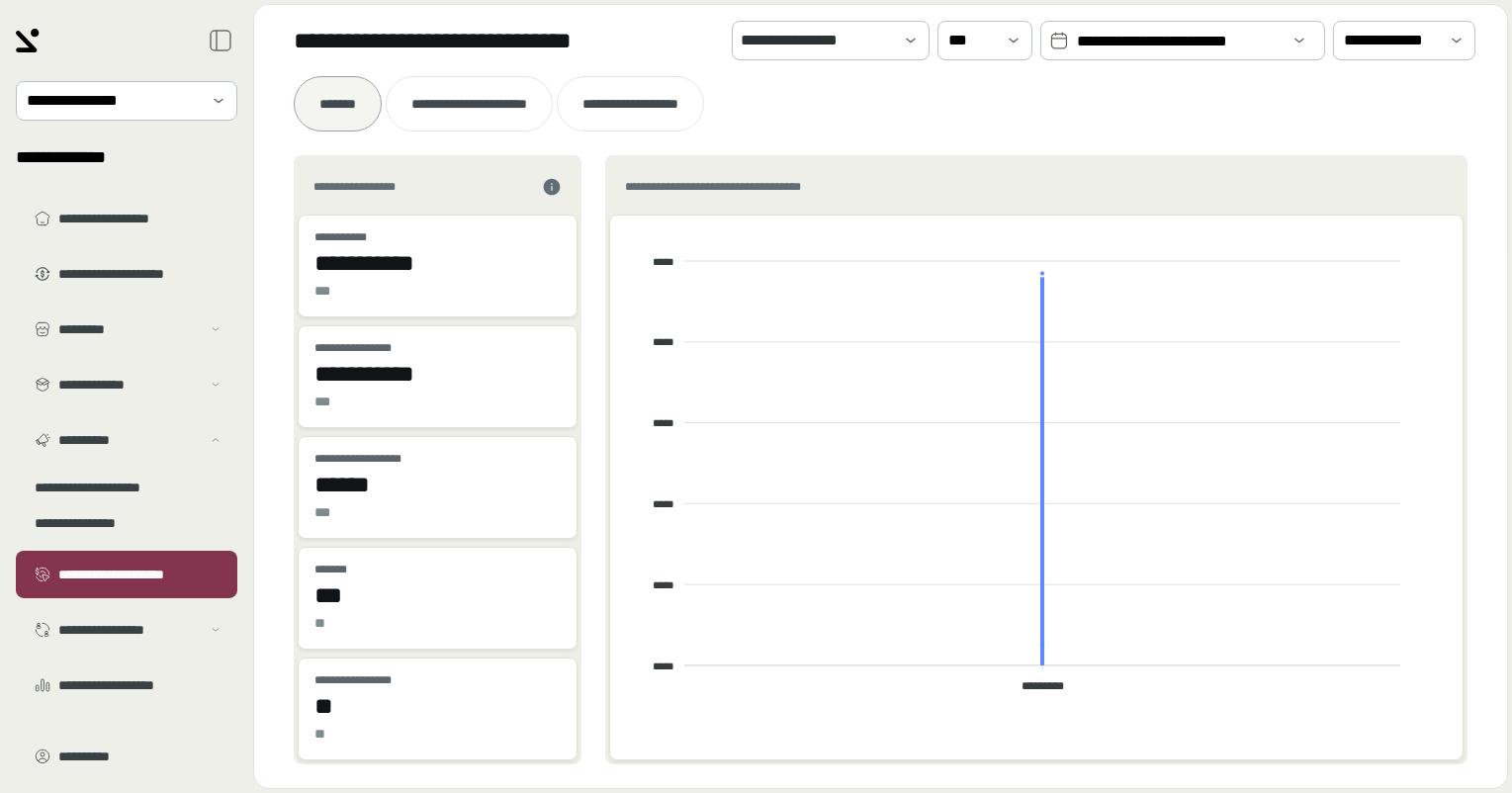 click on "**********" at bounding box center (1179, 42) 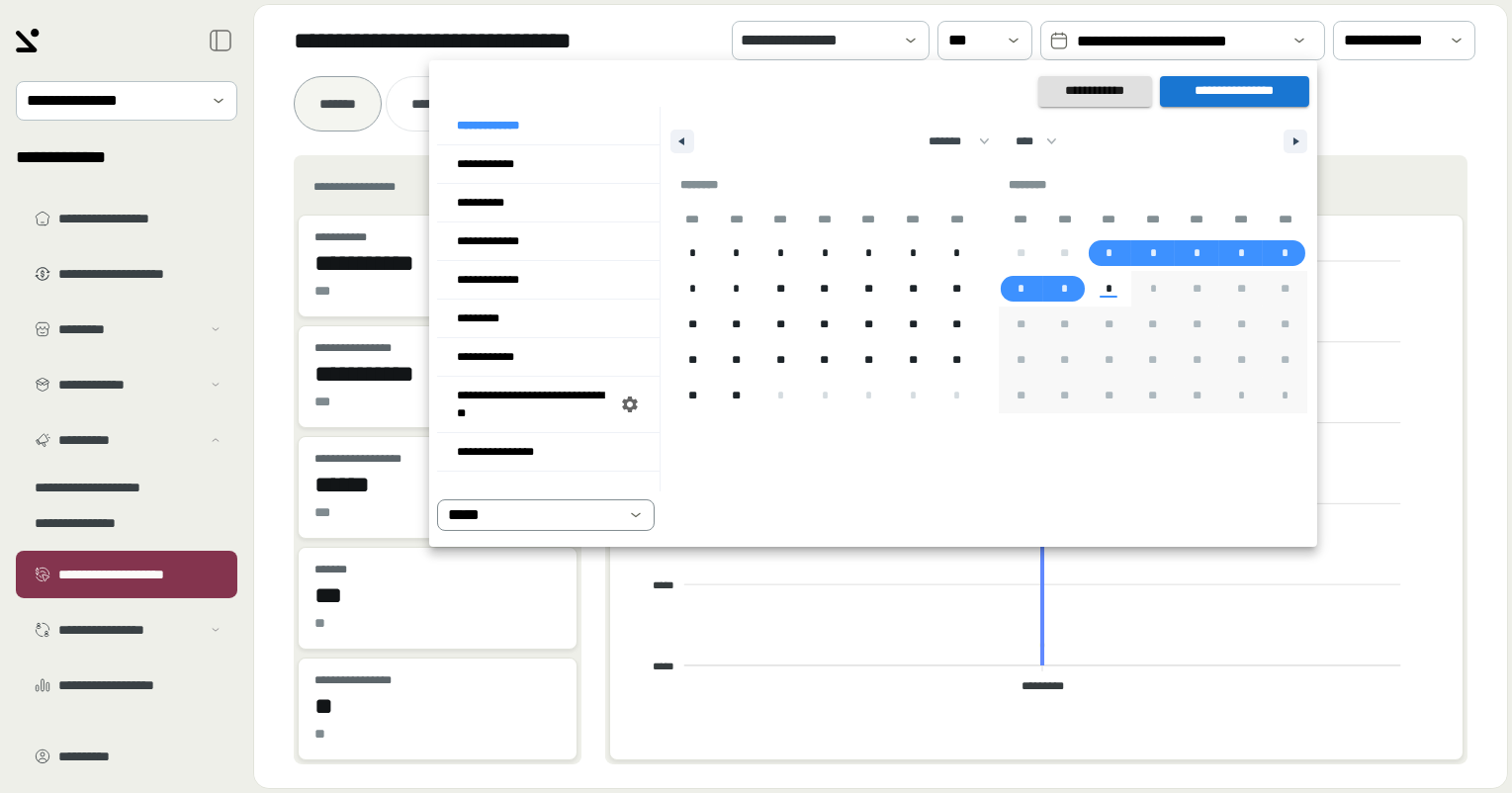 click on "*****" at bounding box center [532, 515] 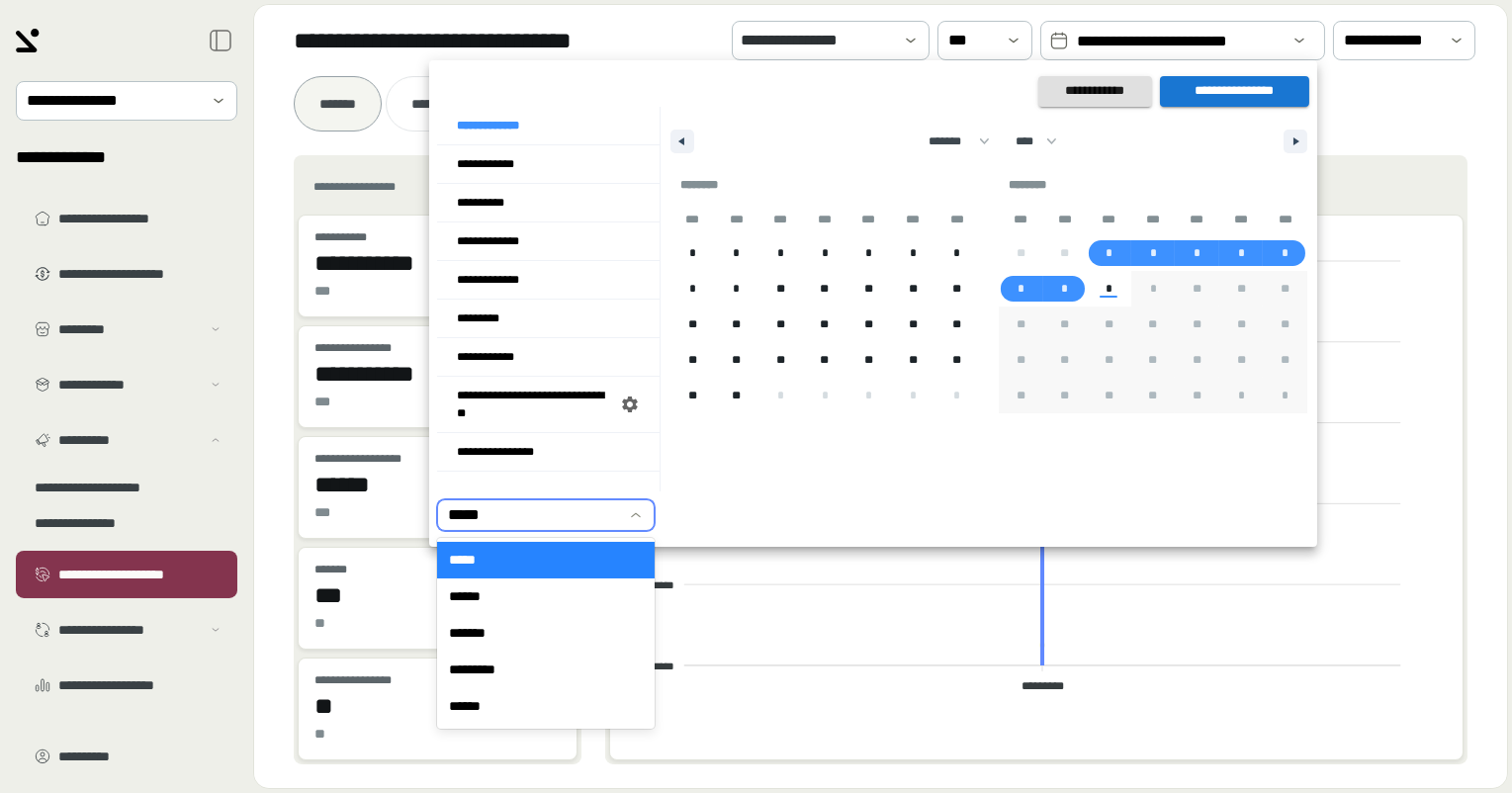click on "*****" at bounding box center (546, 560) 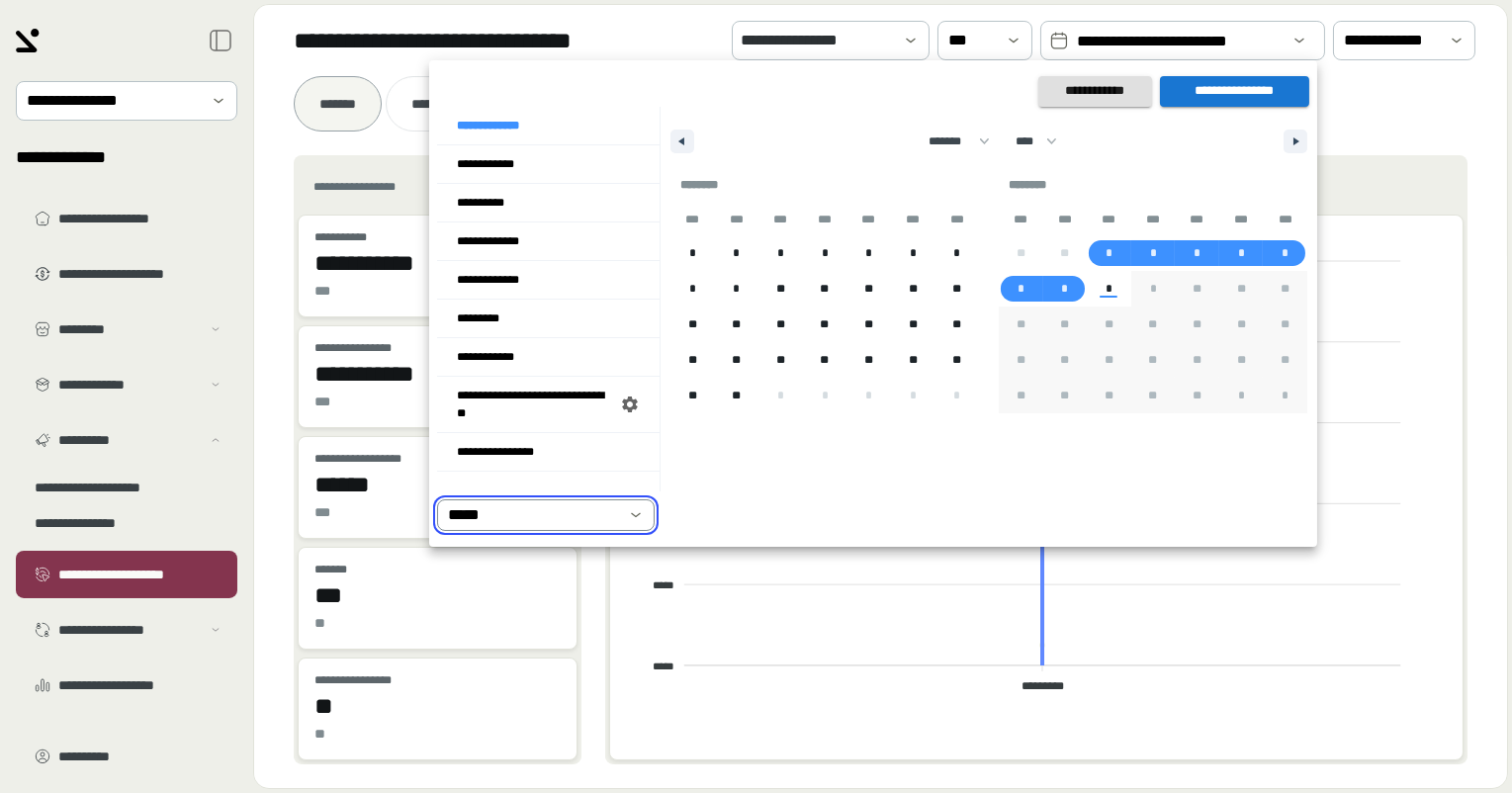 click on "**********" at bounding box center (1234, 91) 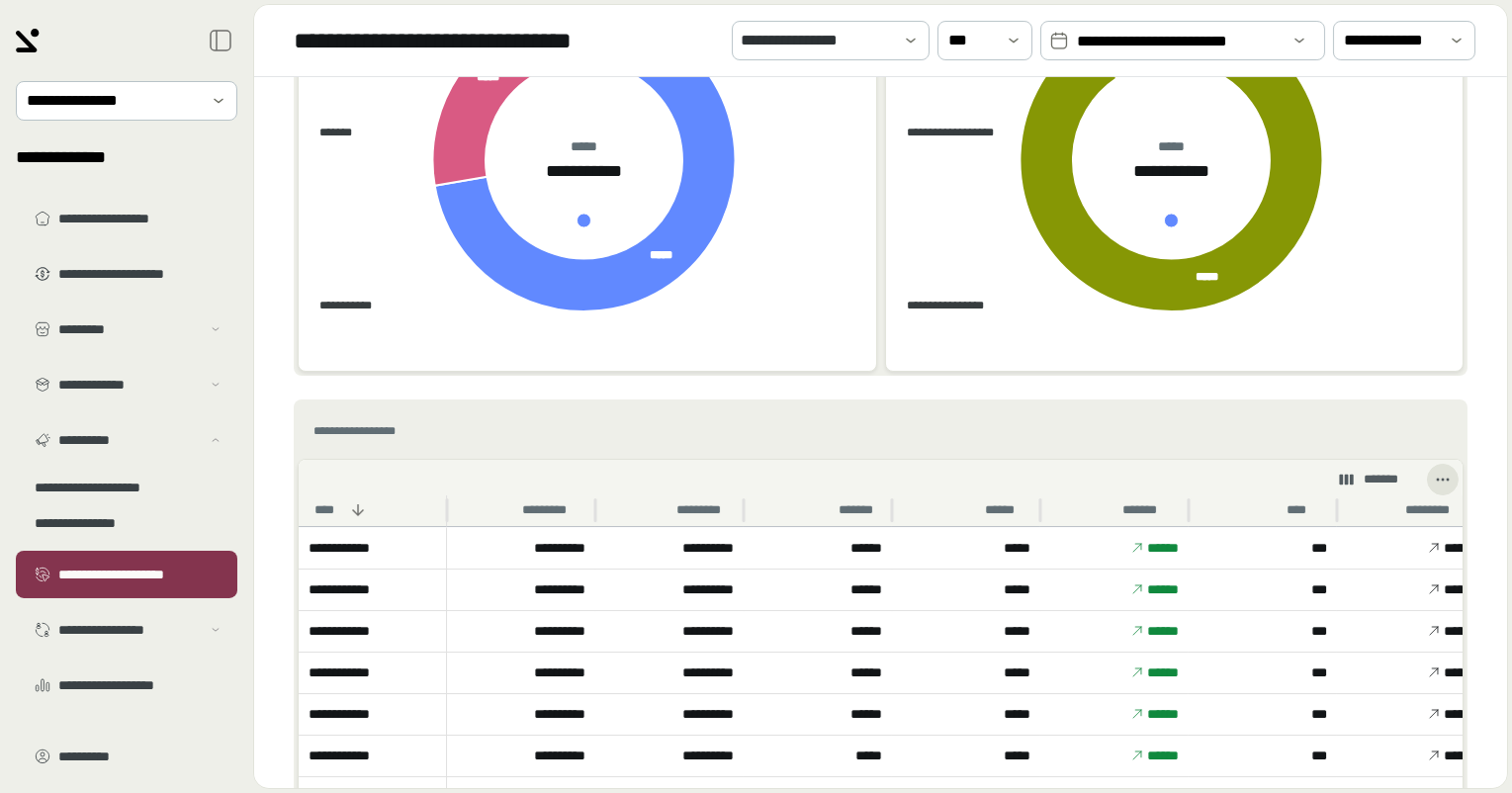 scroll, scrollTop: 1064, scrollLeft: 0, axis: vertical 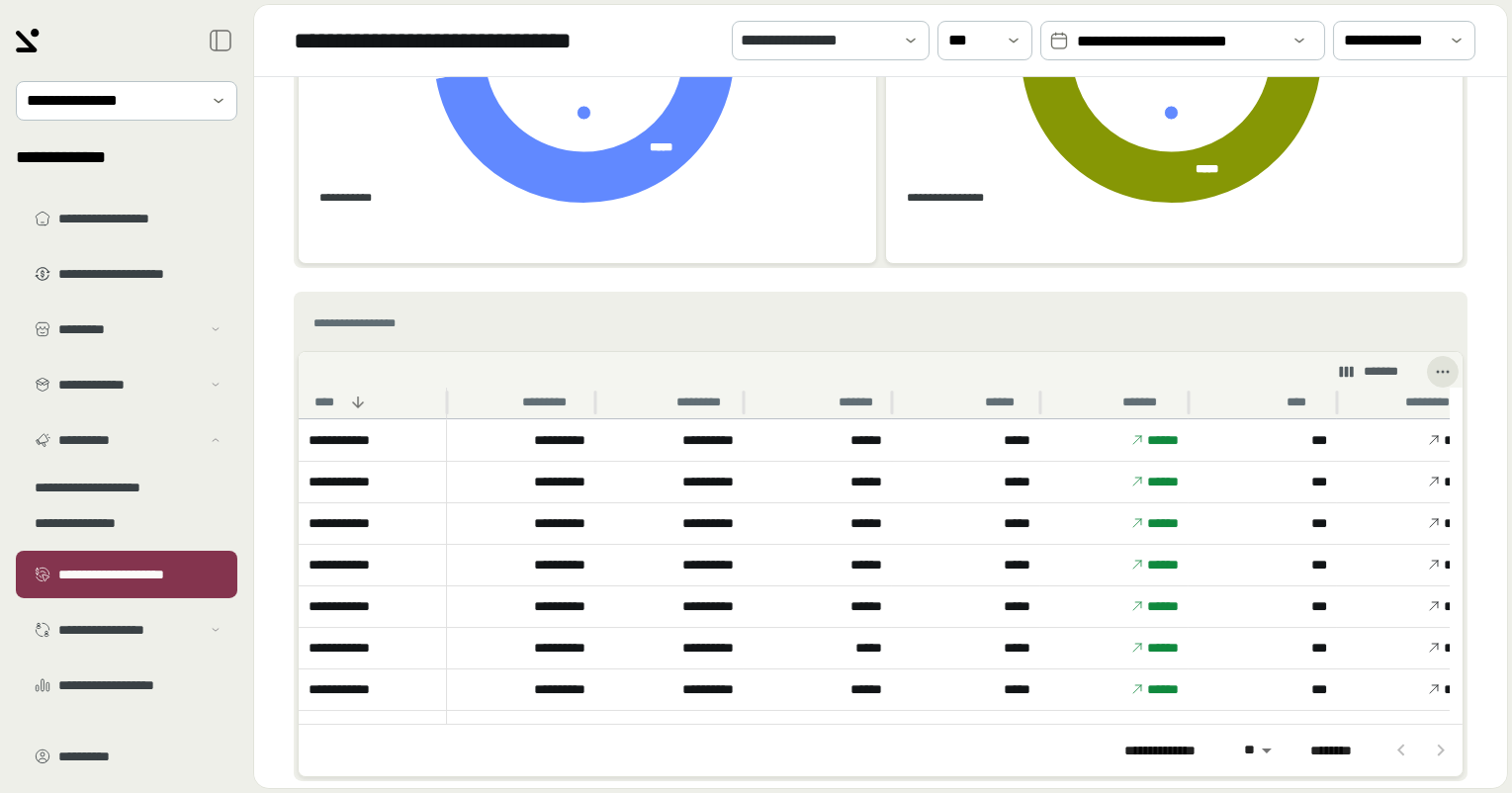 click on "*******" at bounding box center [1370, 372] 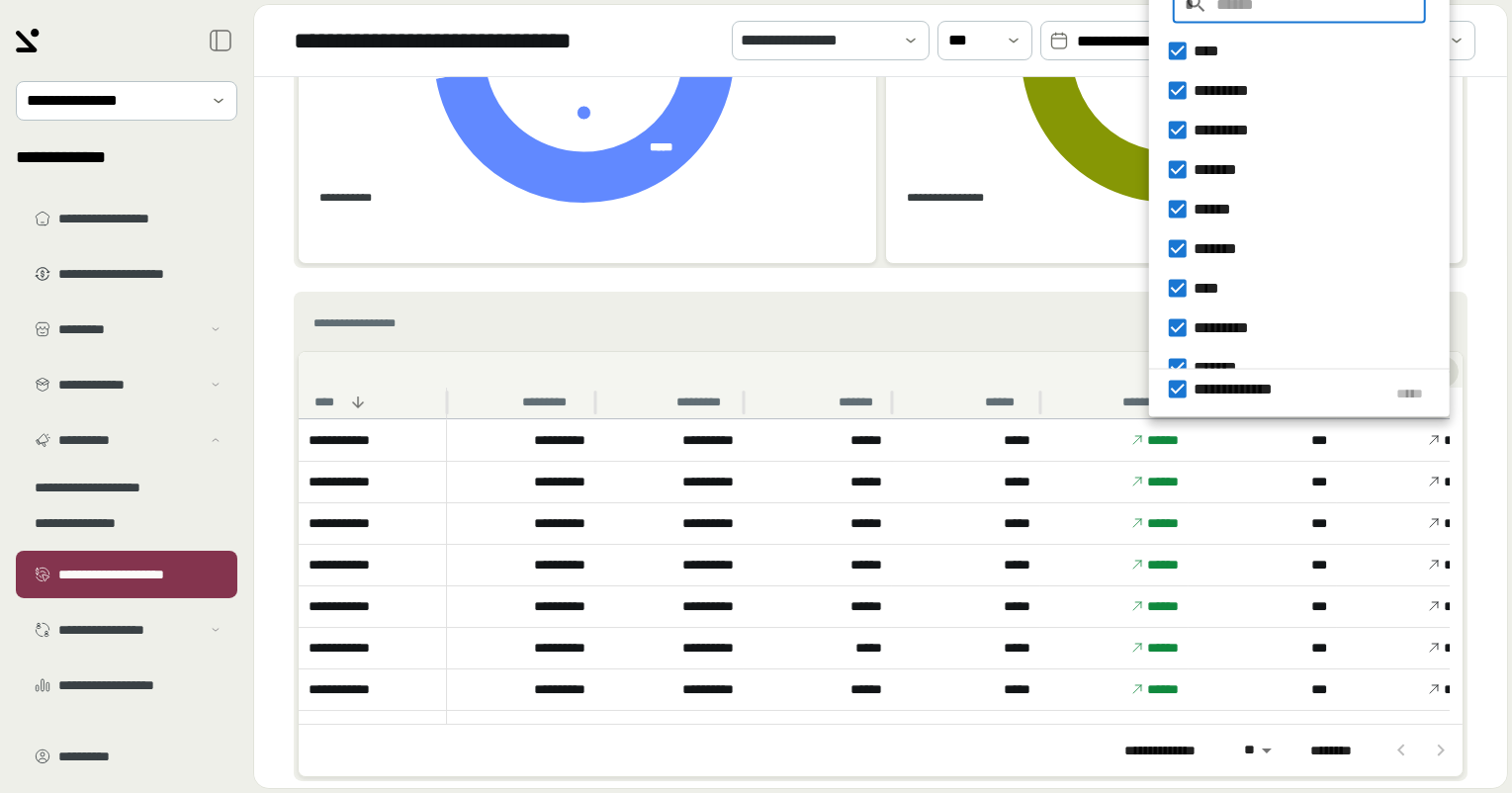 click on "**********" at bounding box center [880, 323] 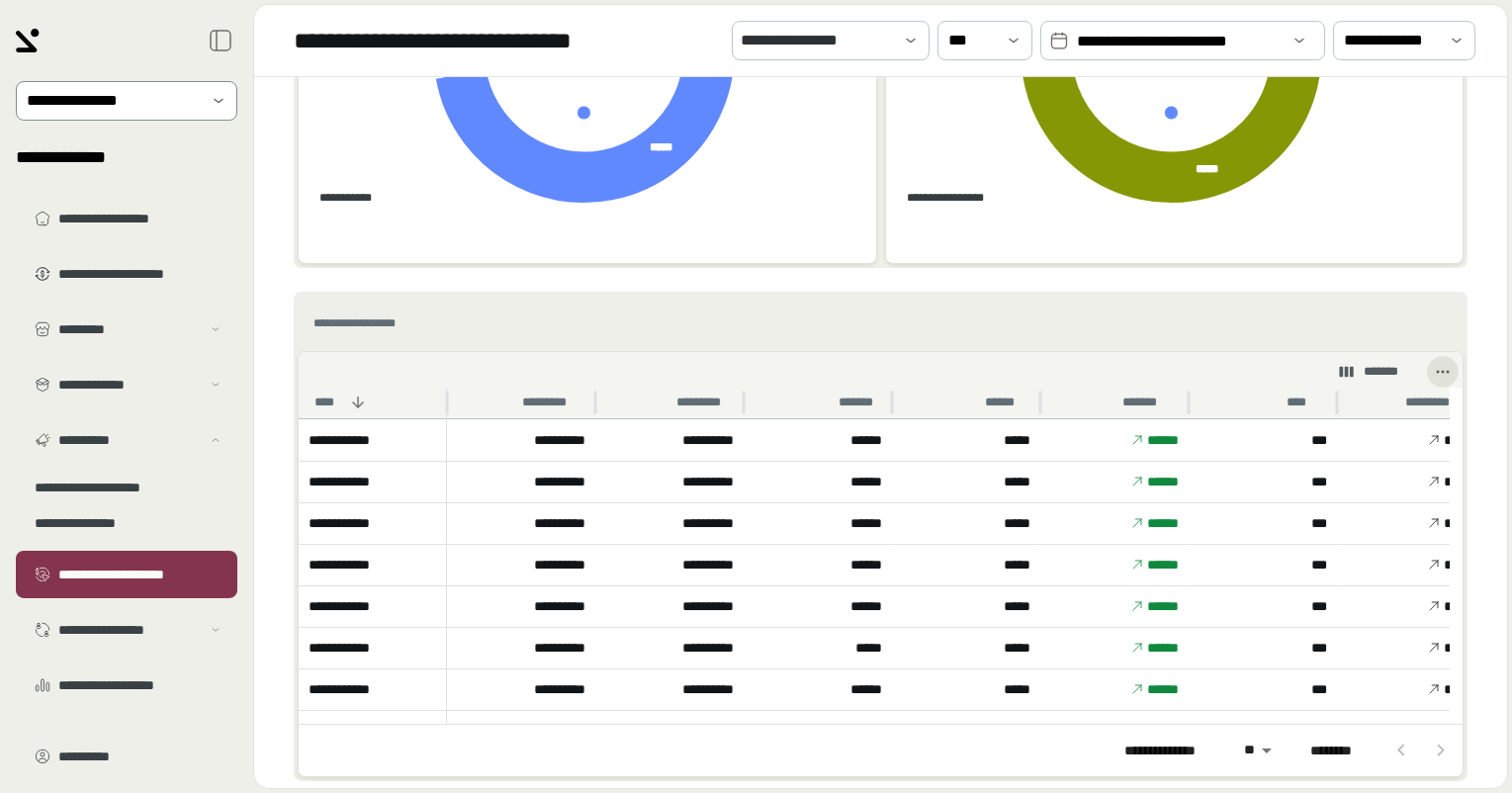click at bounding box center [113, 101] 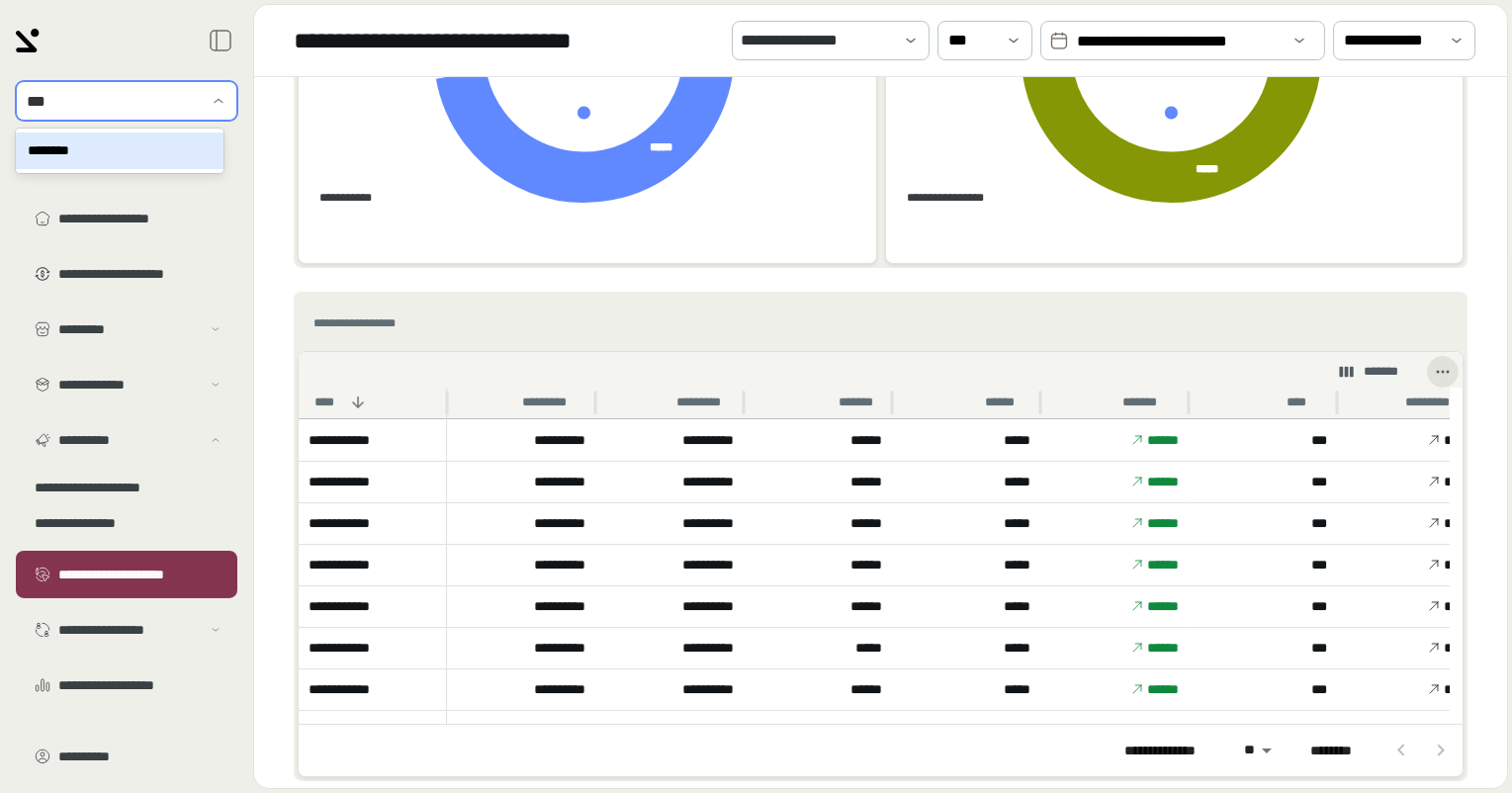 type on "****" 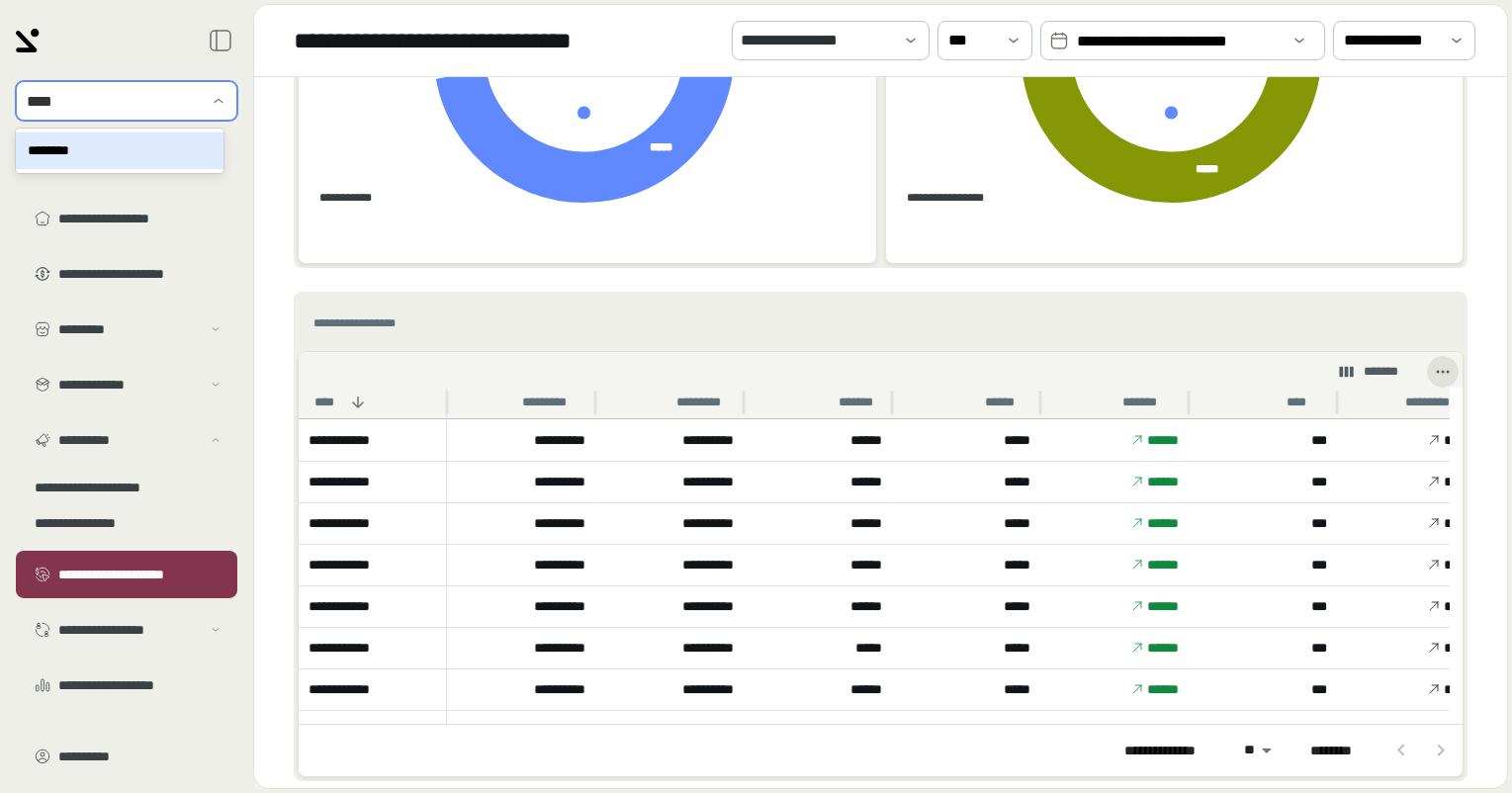 click on "********" at bounding box center [120, 150] 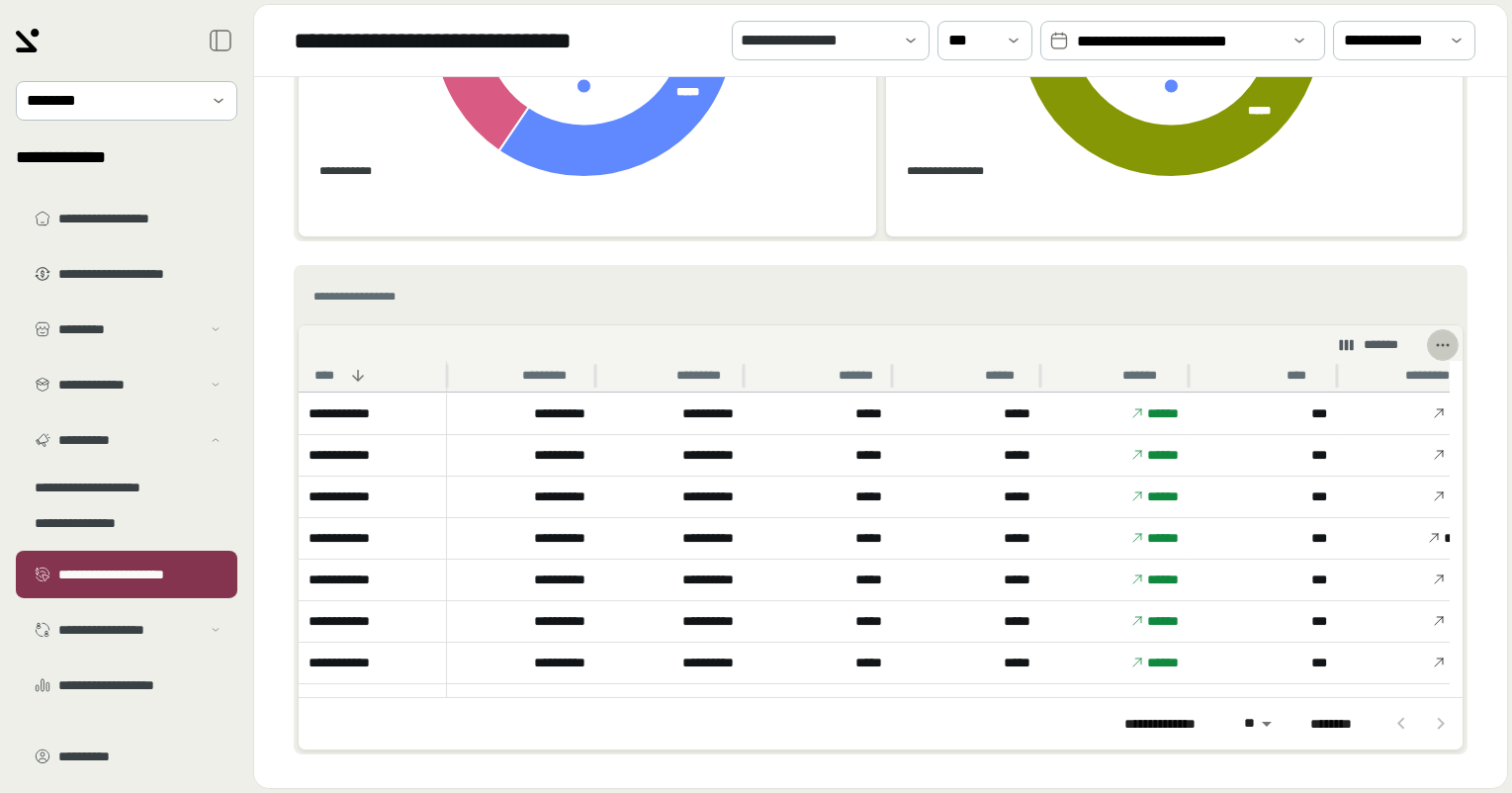 click 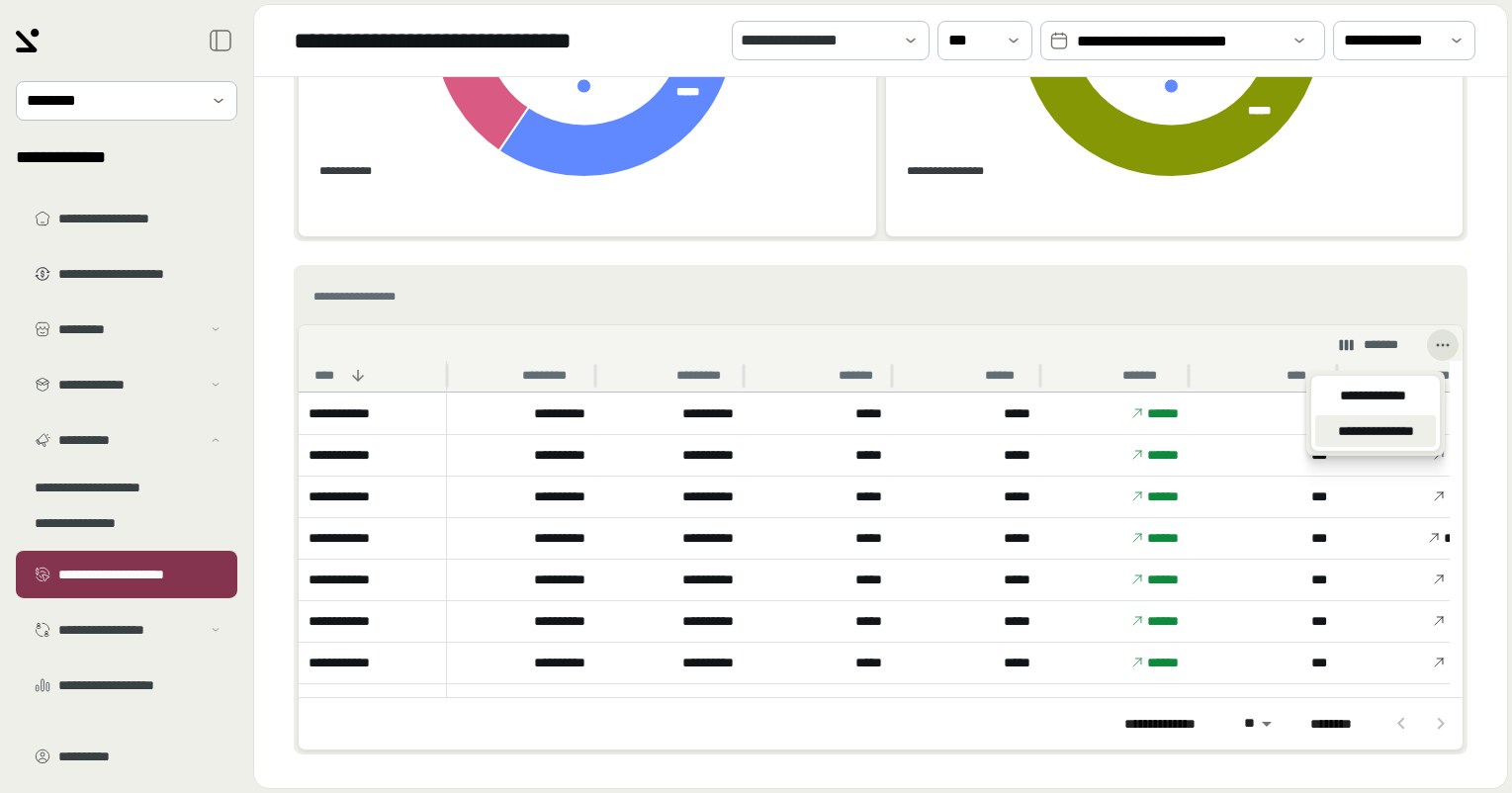 click on "**********" at bounding box center [1376, 431] 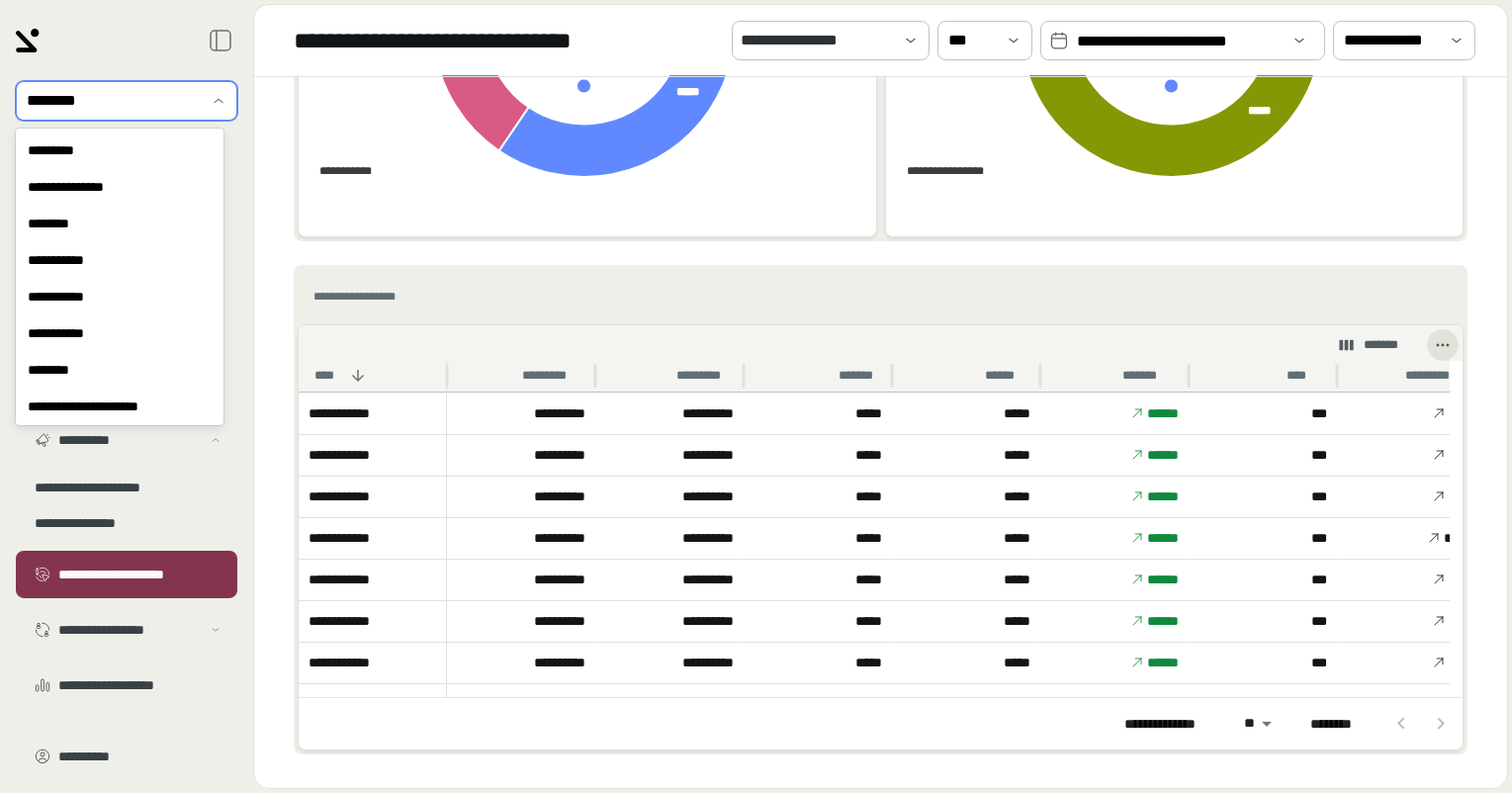 click at bounding box center (113, 101) 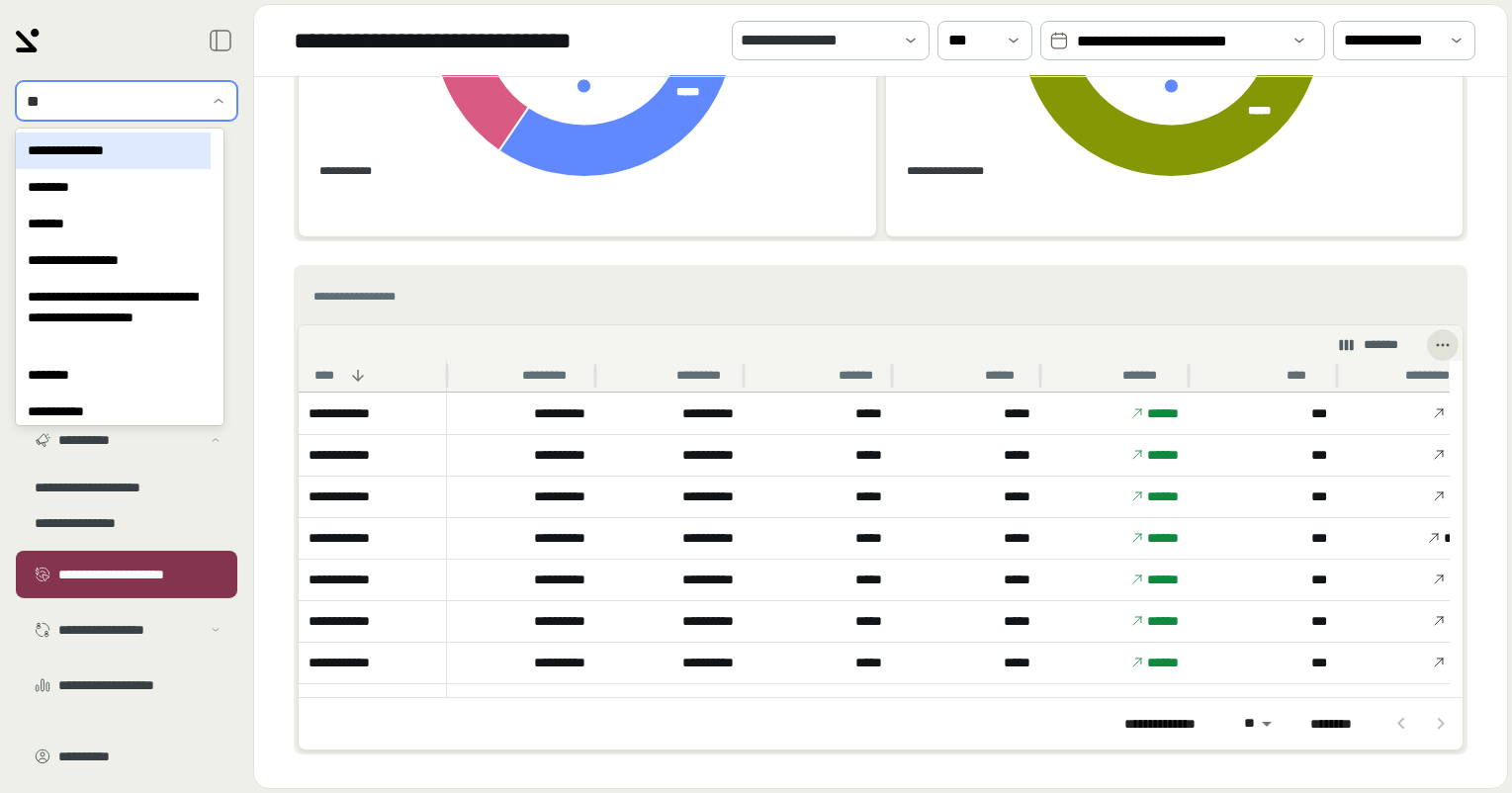 type on "***" 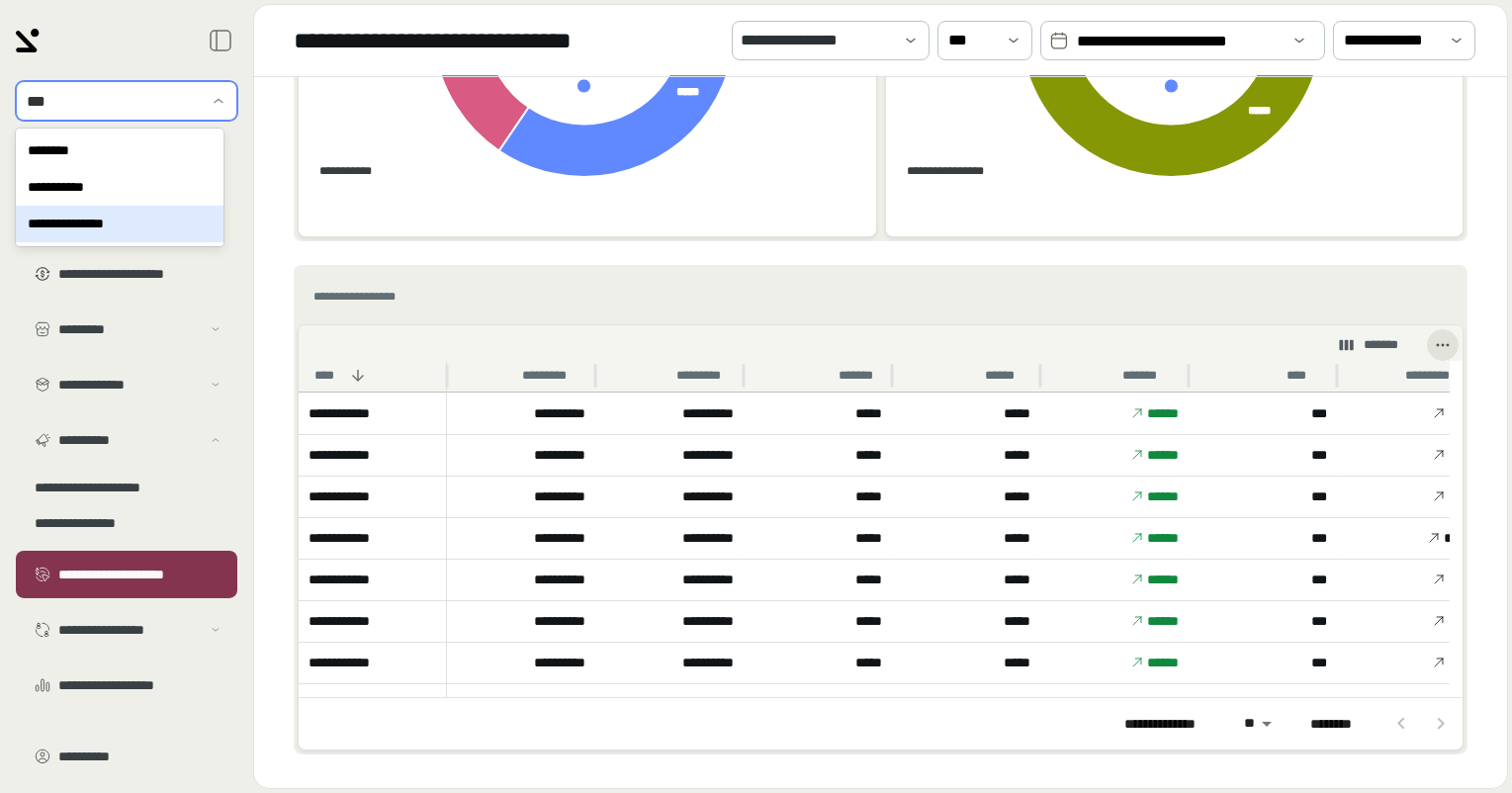 click on "**********" at bounding box center (120, 223) 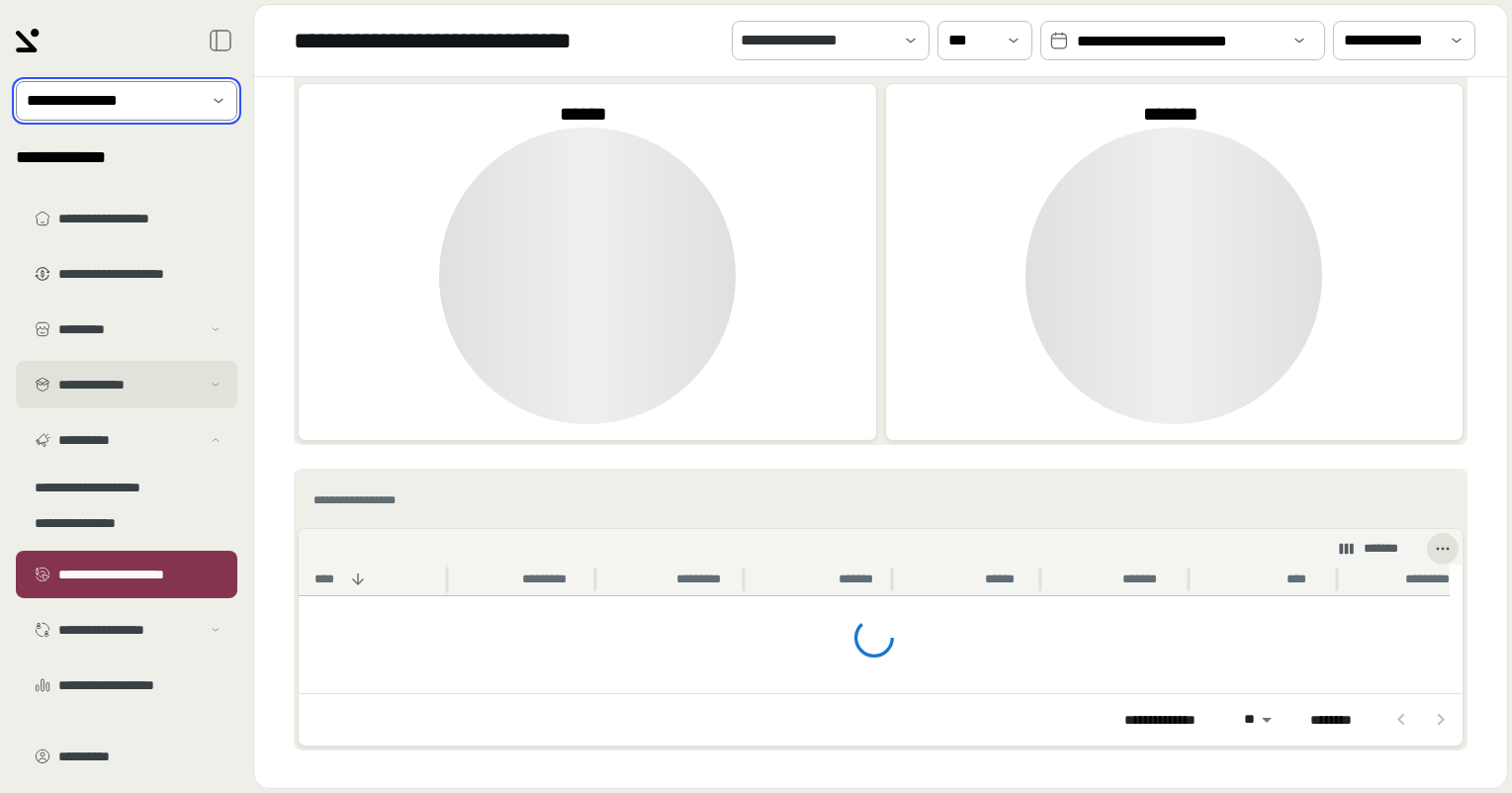 scroll, scrollTop: 1061, scrollLeft: 0, axis: vertical 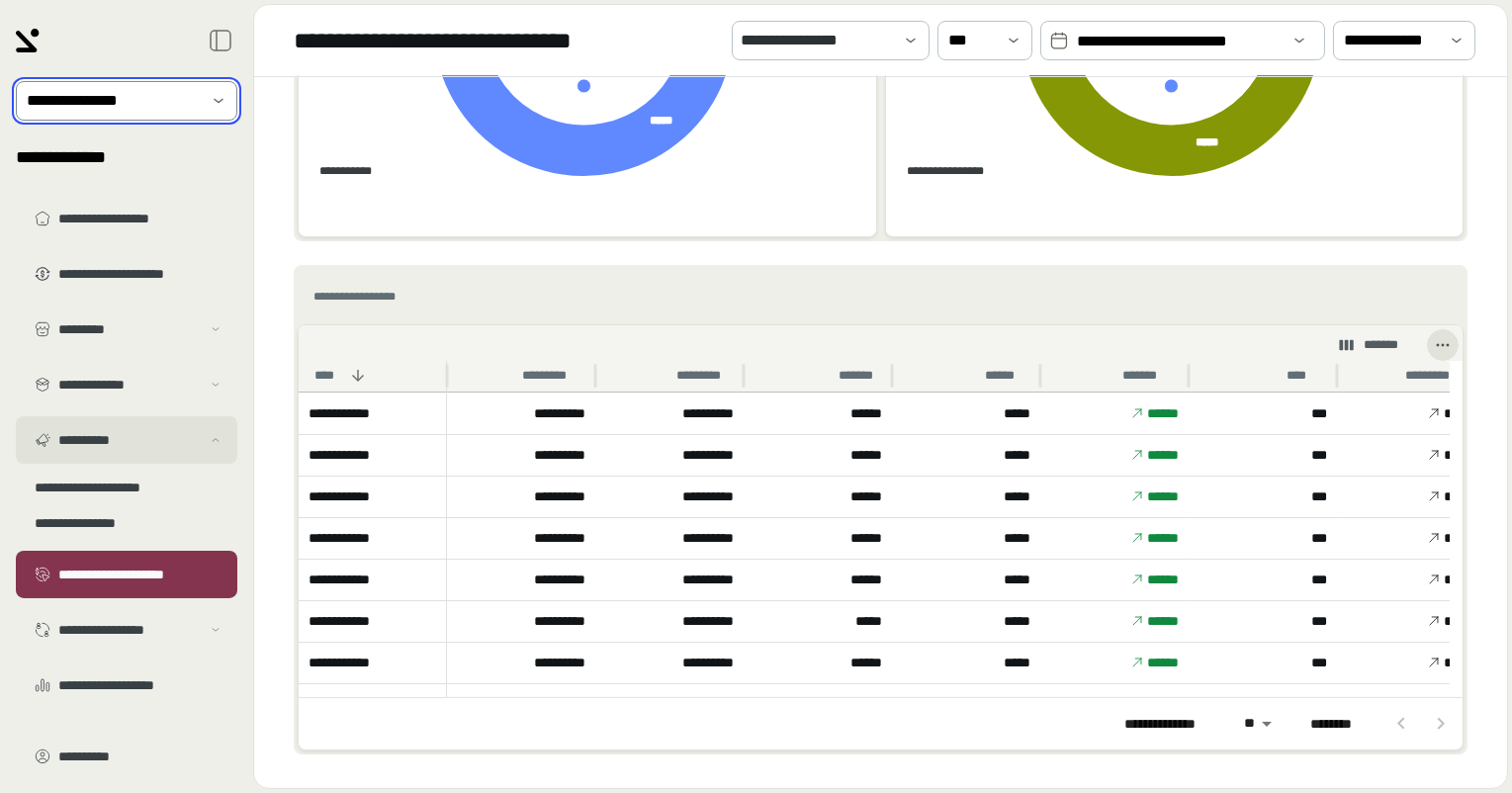 click on "**********" at bounding box center [130, 440] 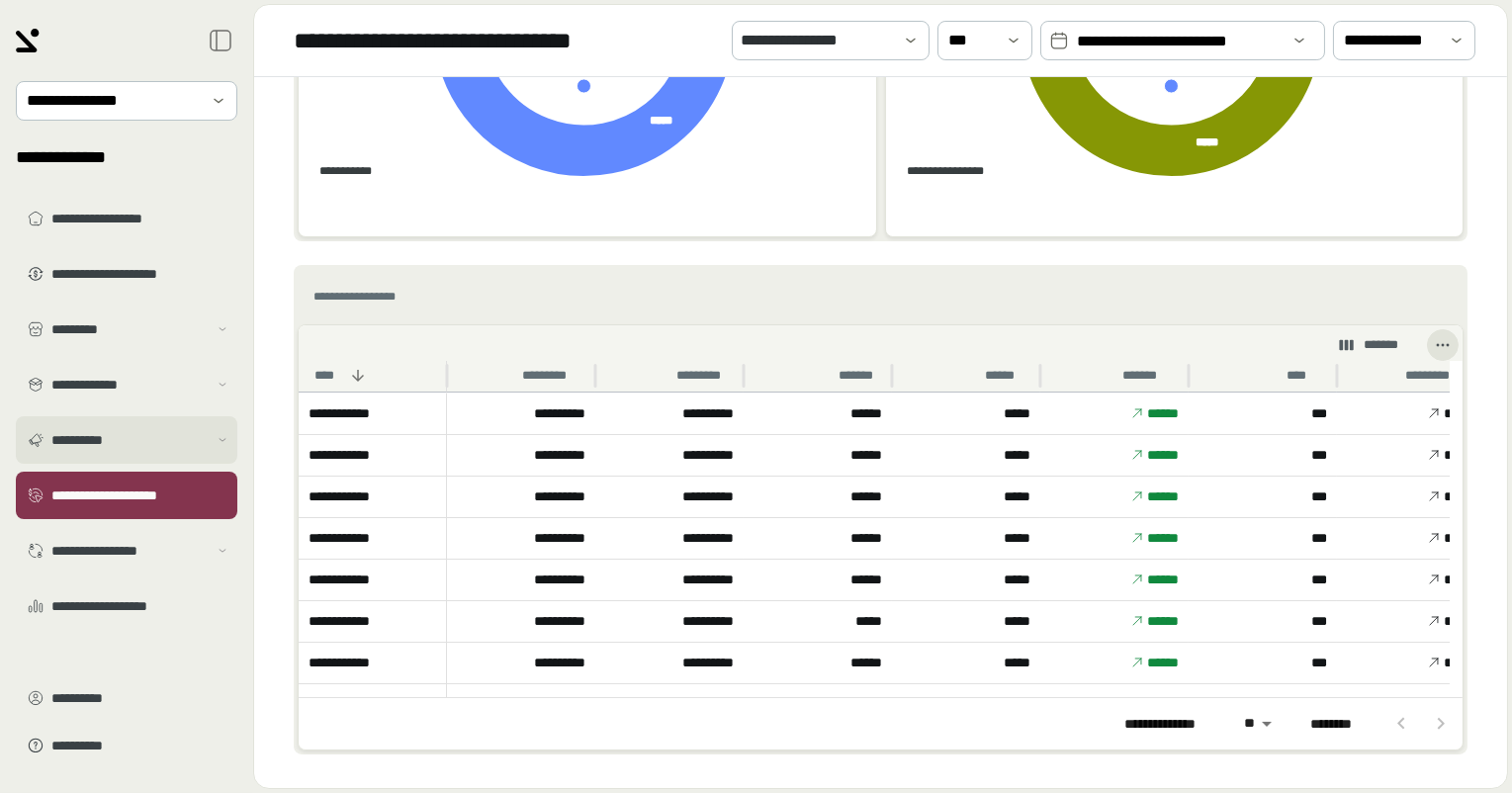 click on "**********" at bounding box center (130, 440) 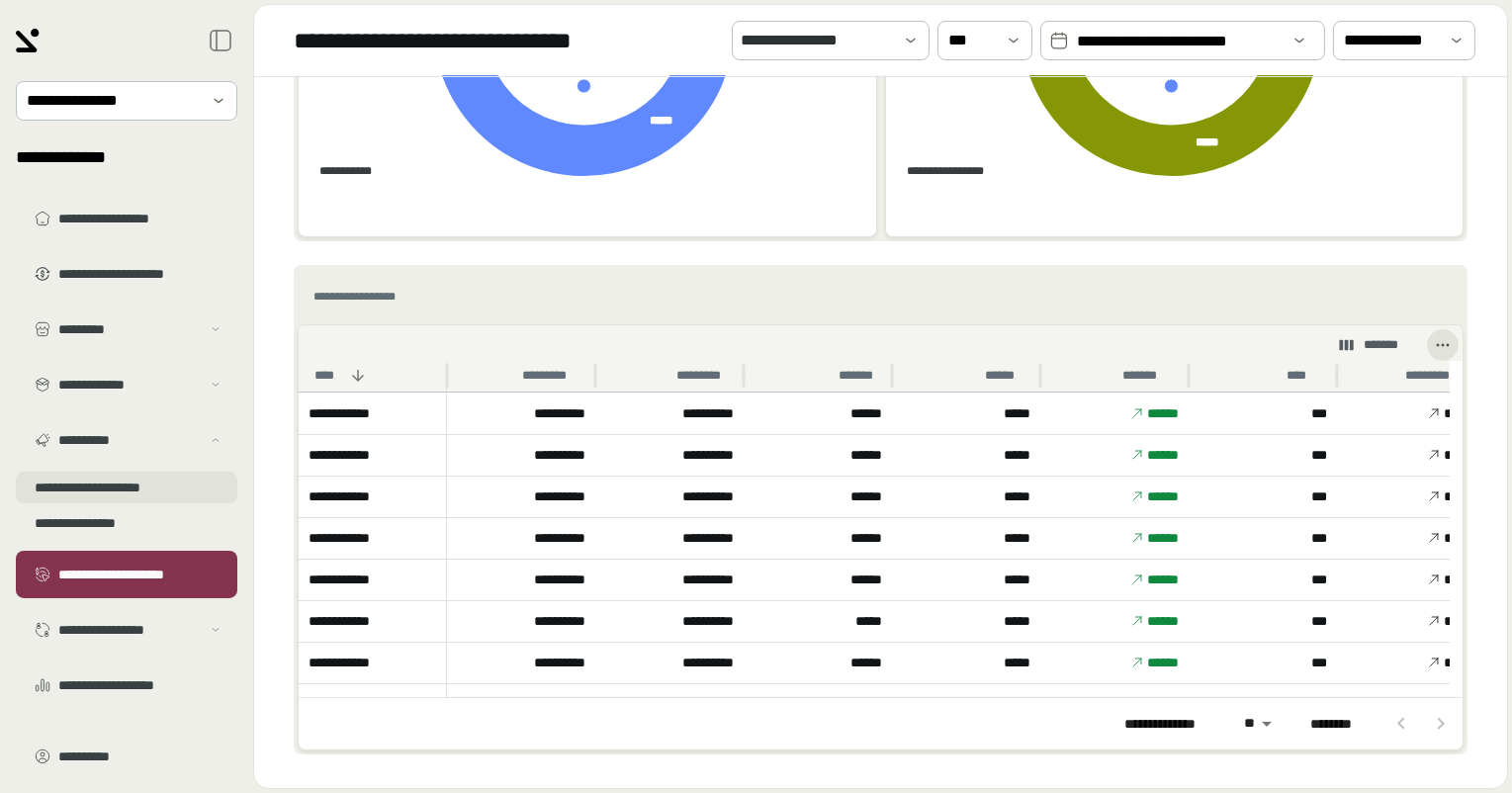 click on "**********" at bounding box center (127, 487) 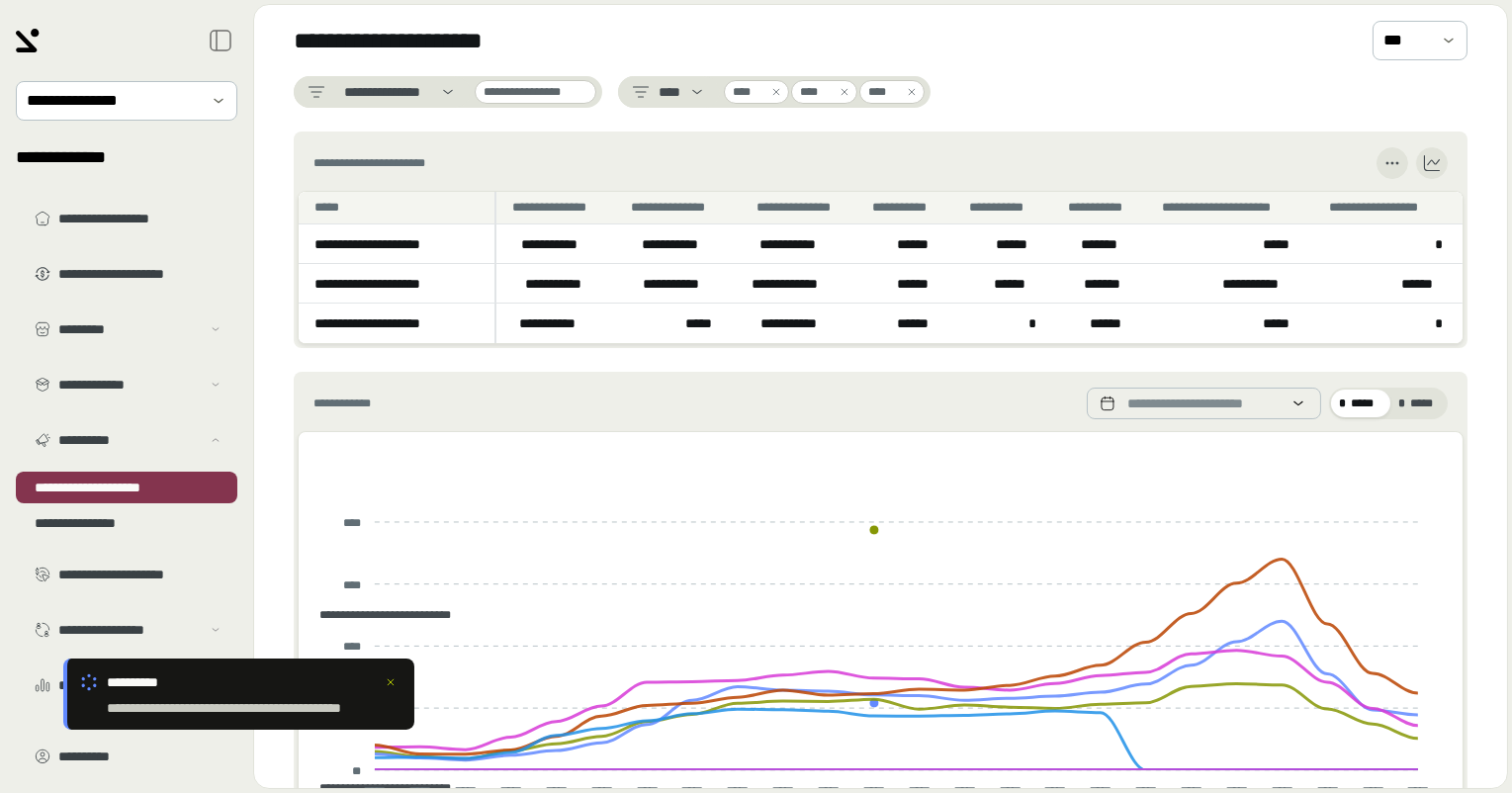 click on "**********" at bounding box center [559, 323] 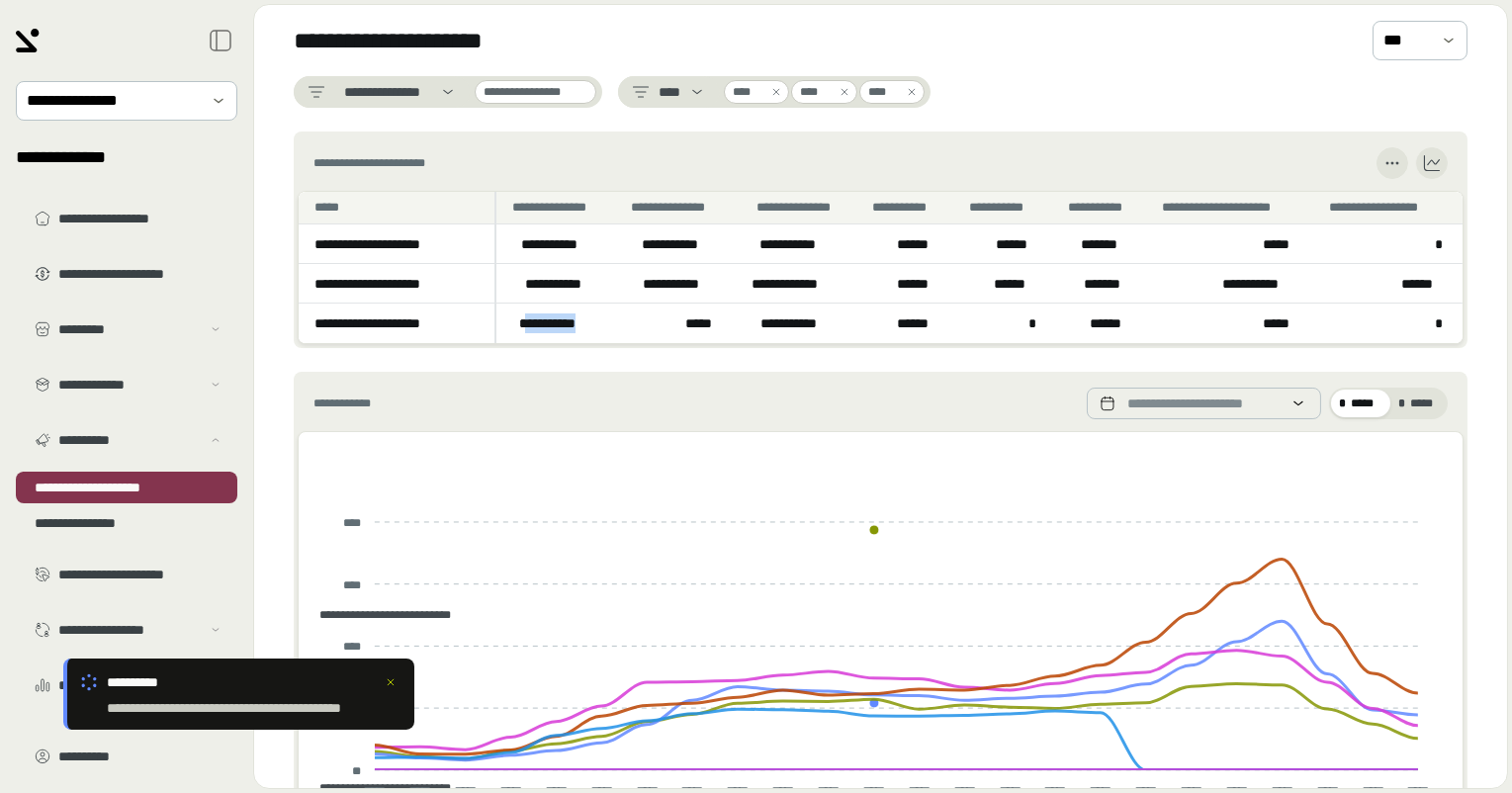 click on "**********" at bounding box center [559, 323] 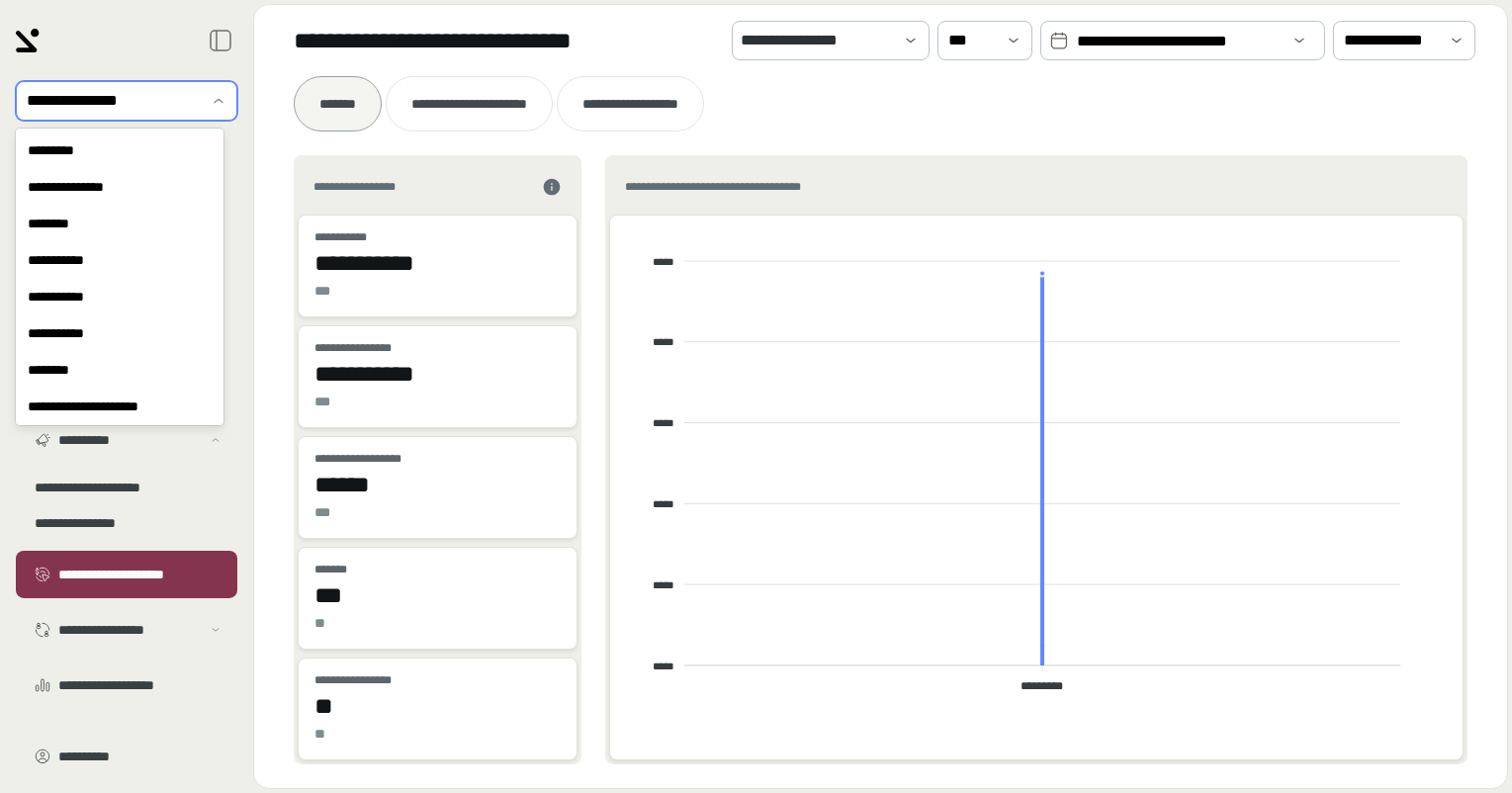 click at bounding box center (113, 101) 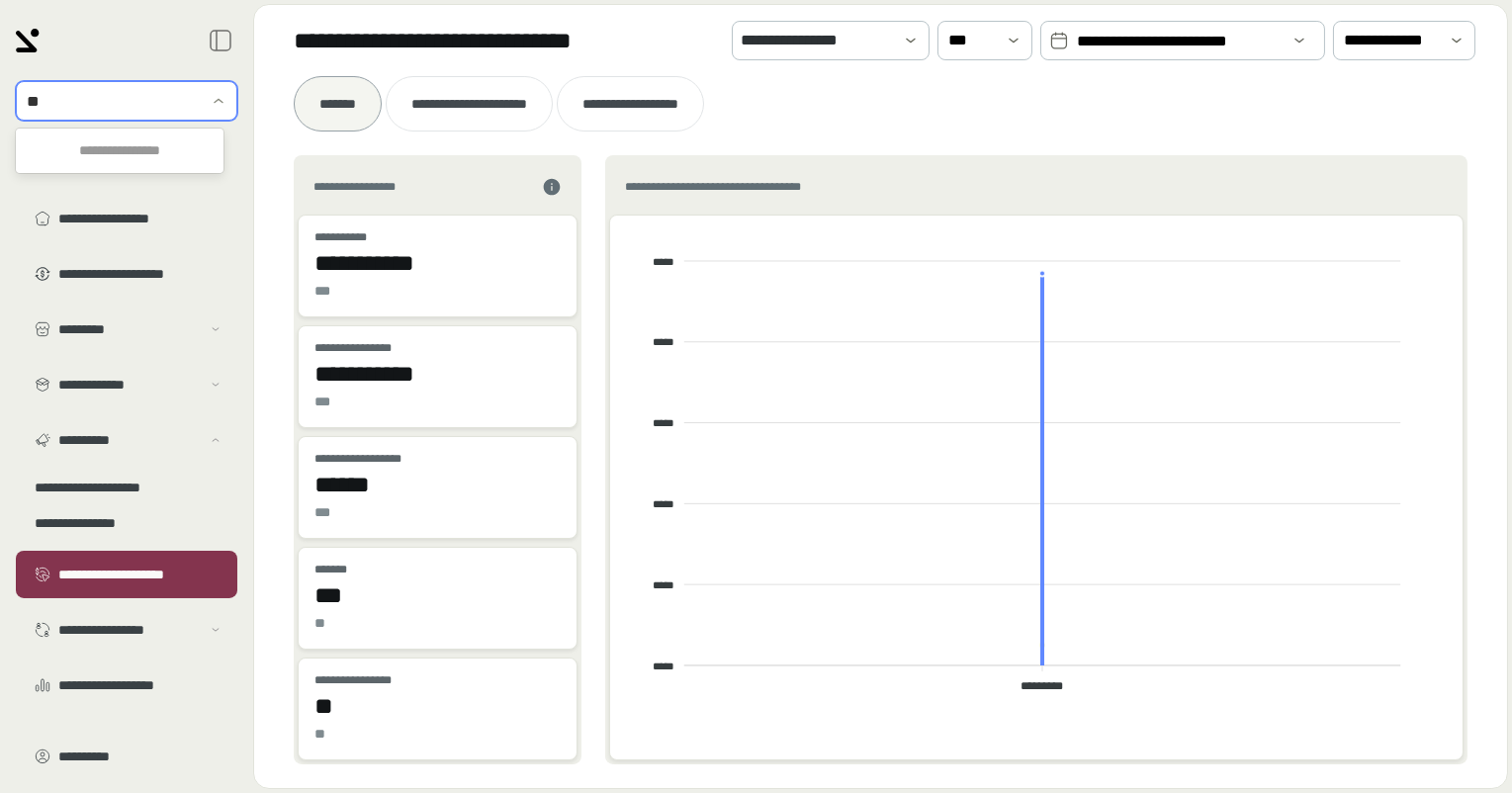 type on "*" 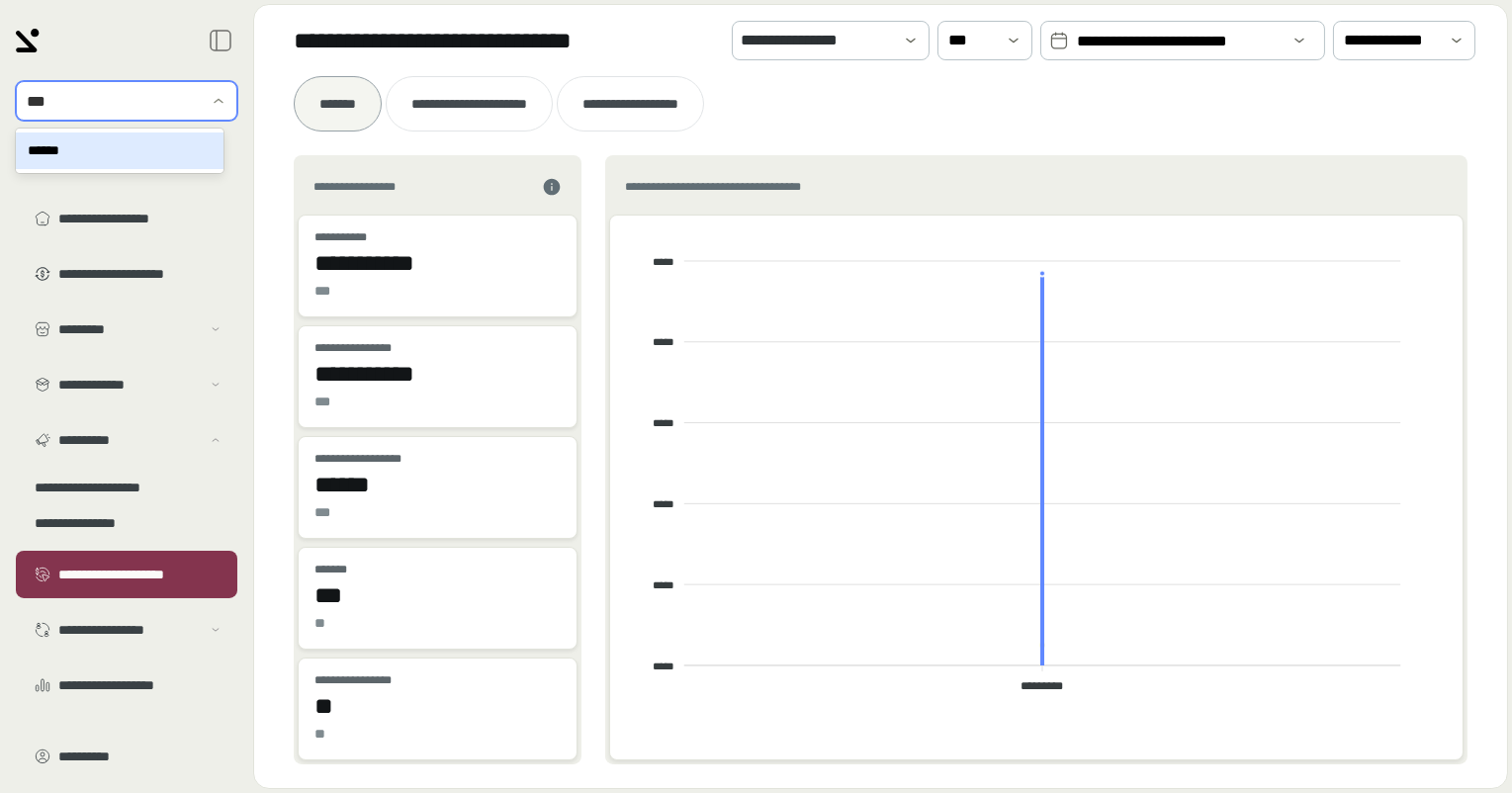 type on "****" 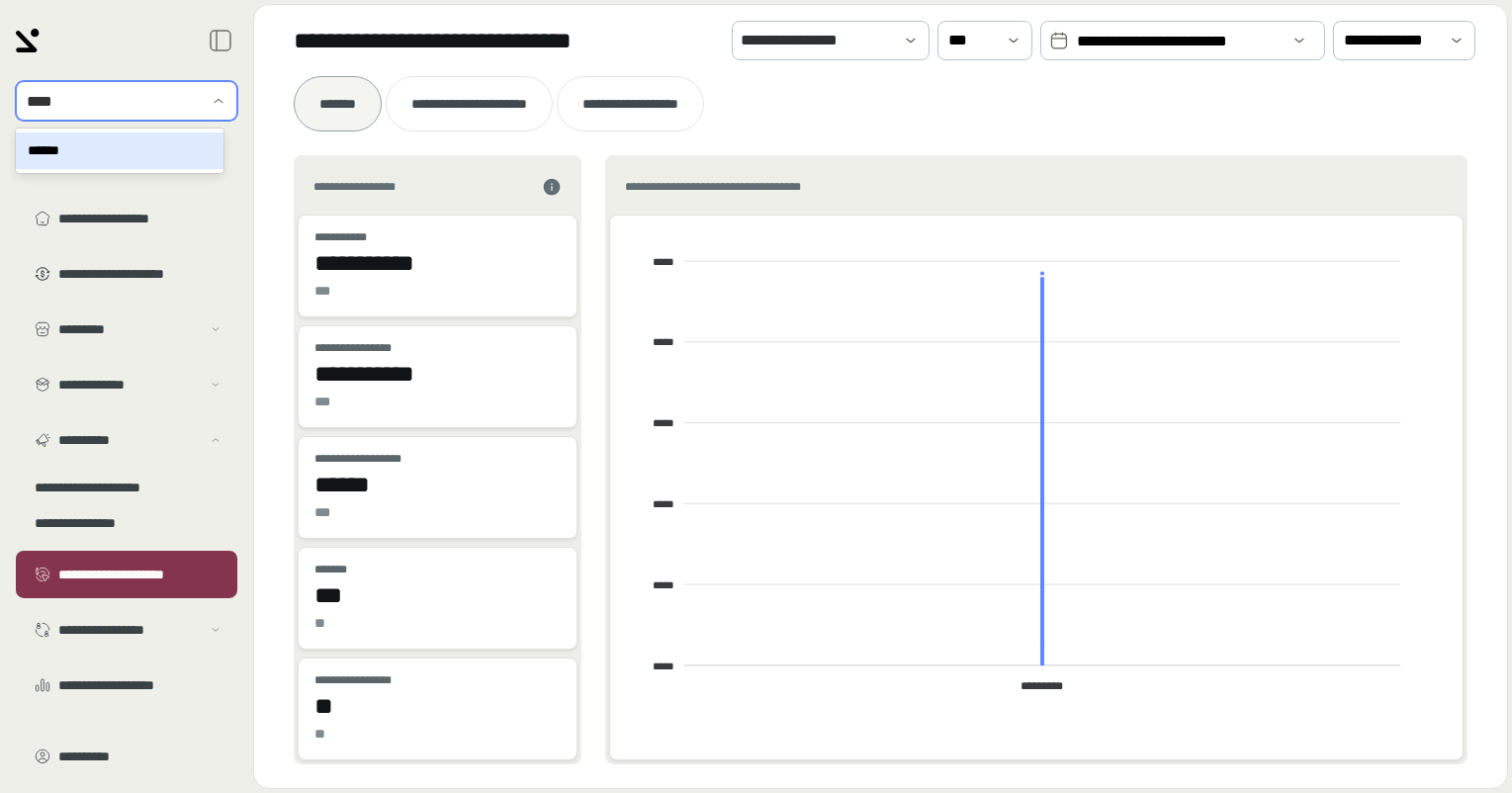 click on "******" at bounding box center (120, 150) 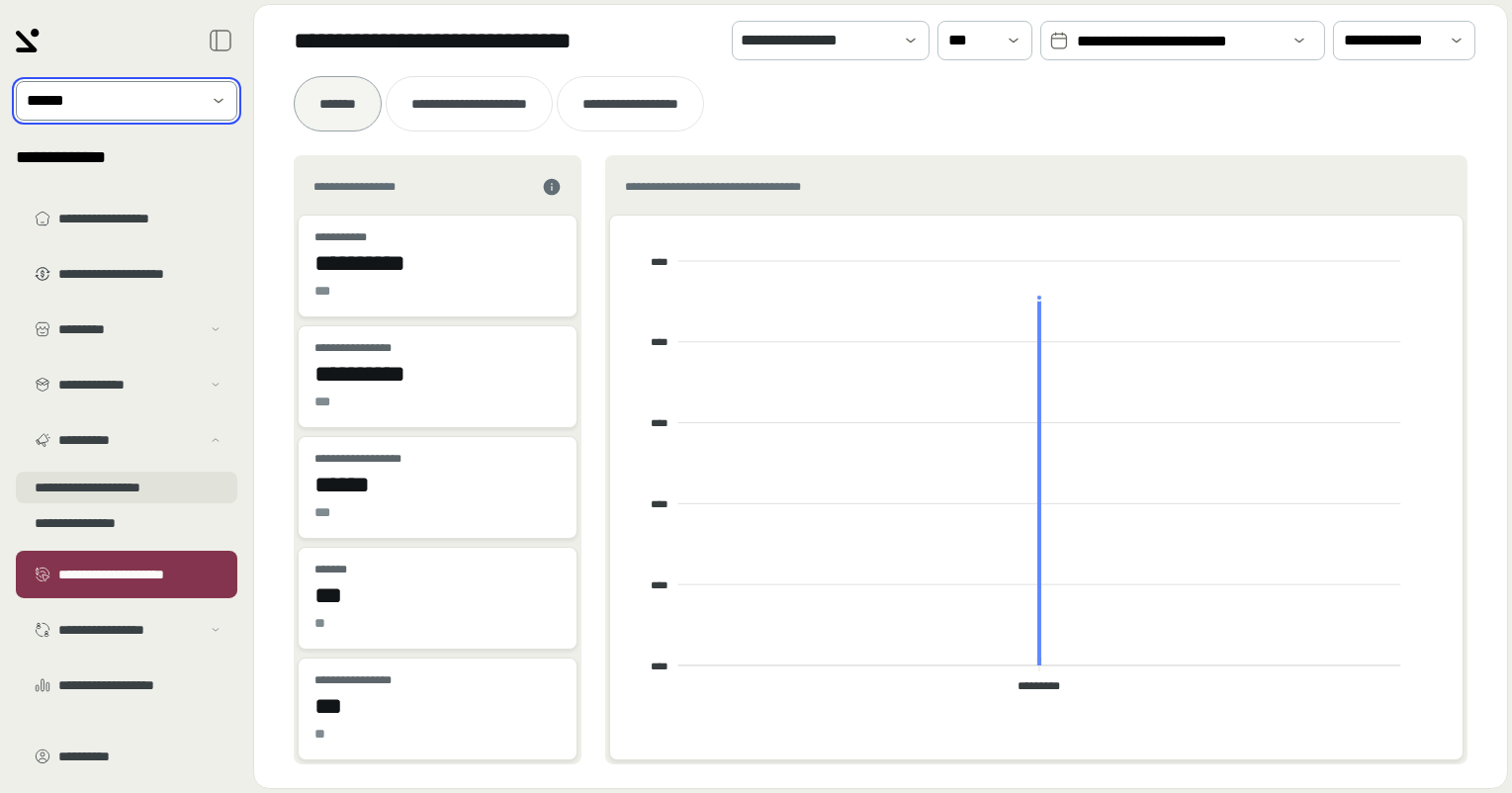 click on "**********" at bounding box center (127, 487) 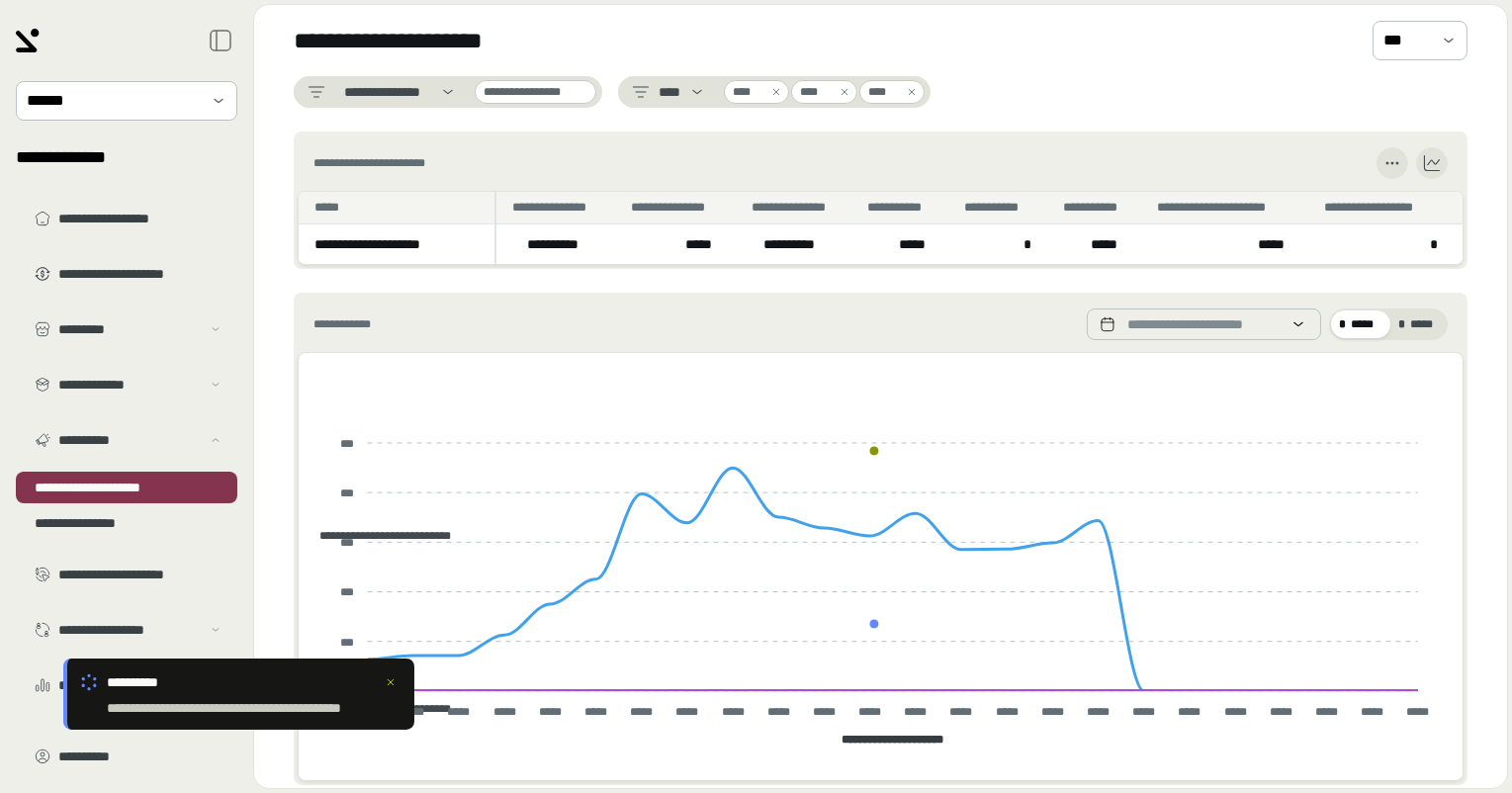 click on "**********" at bounding box center (563, 244) 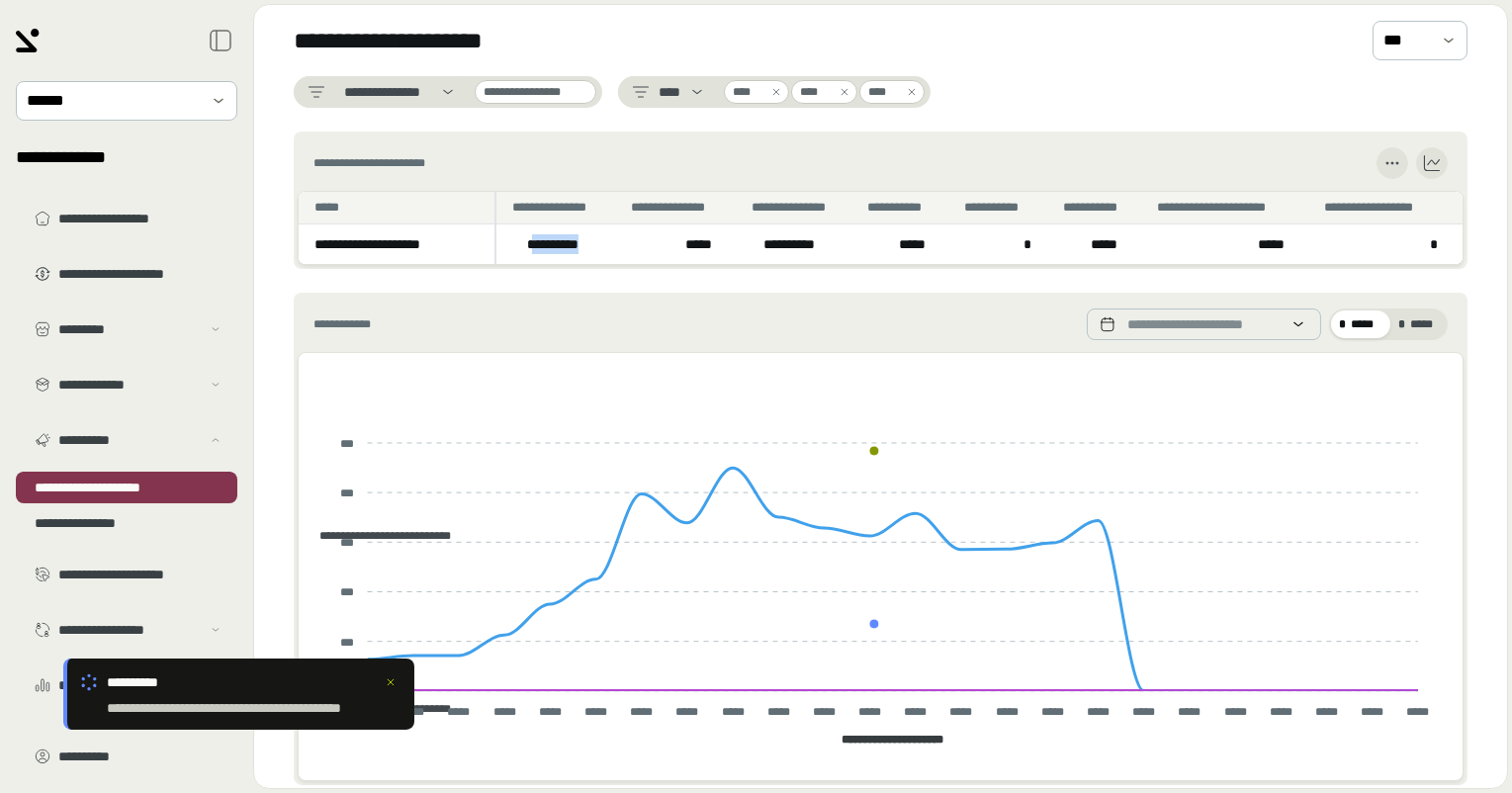 click on "**********" at bounding box center (563, 244) 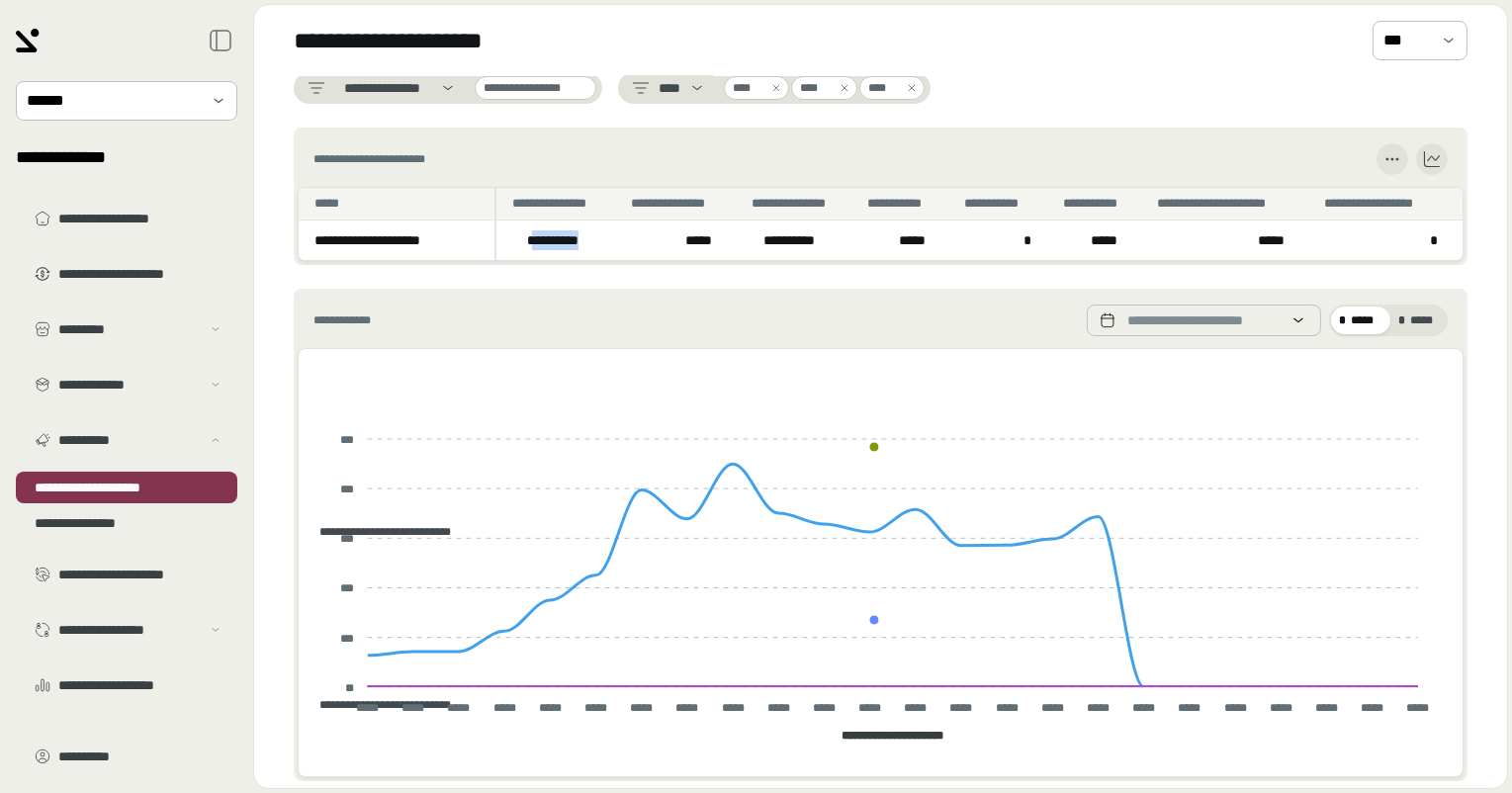 scroll, scrollTop: 0, scrollLeft: 0, axis: both 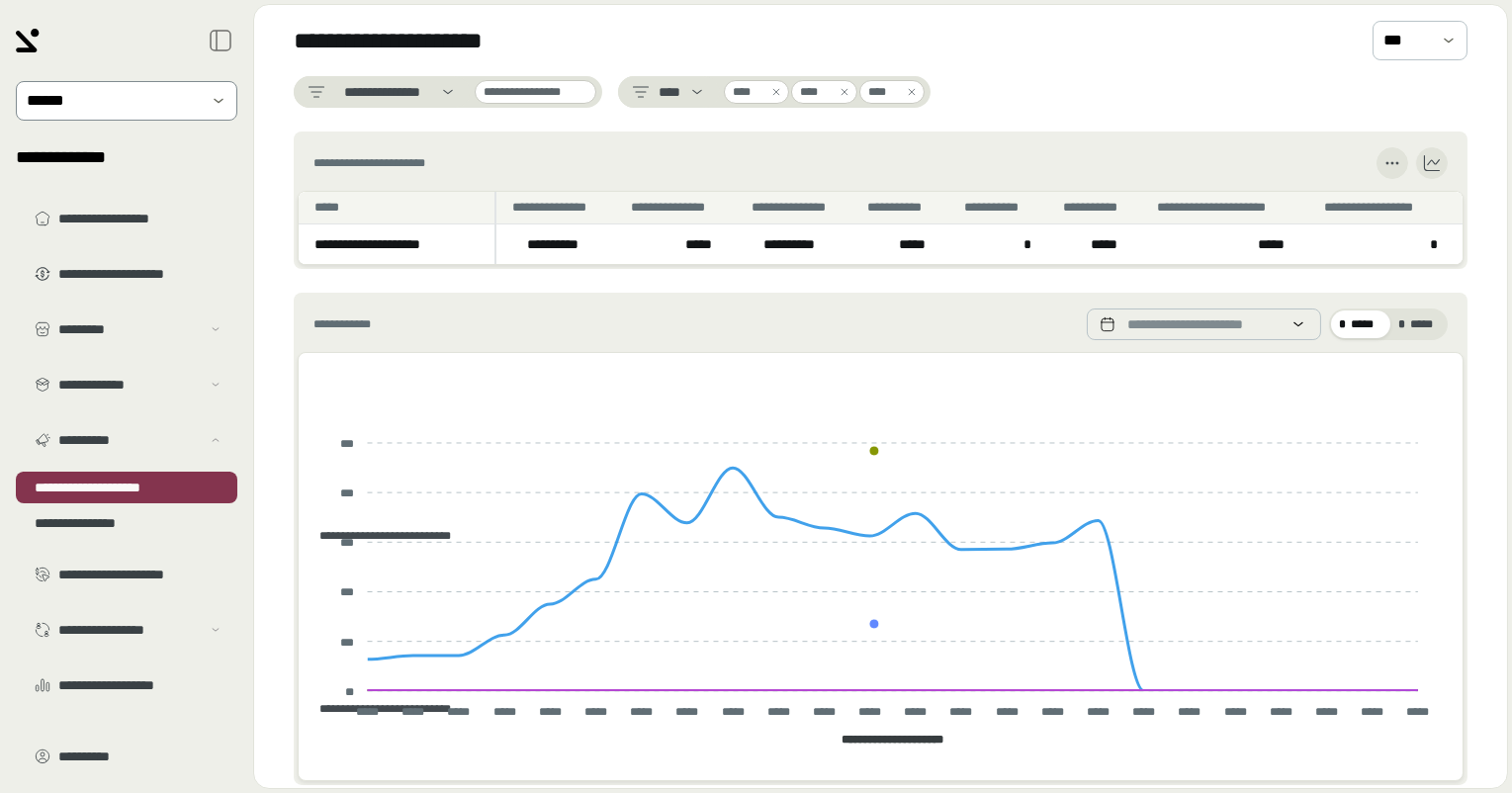 click at bounding box center [113, 101] 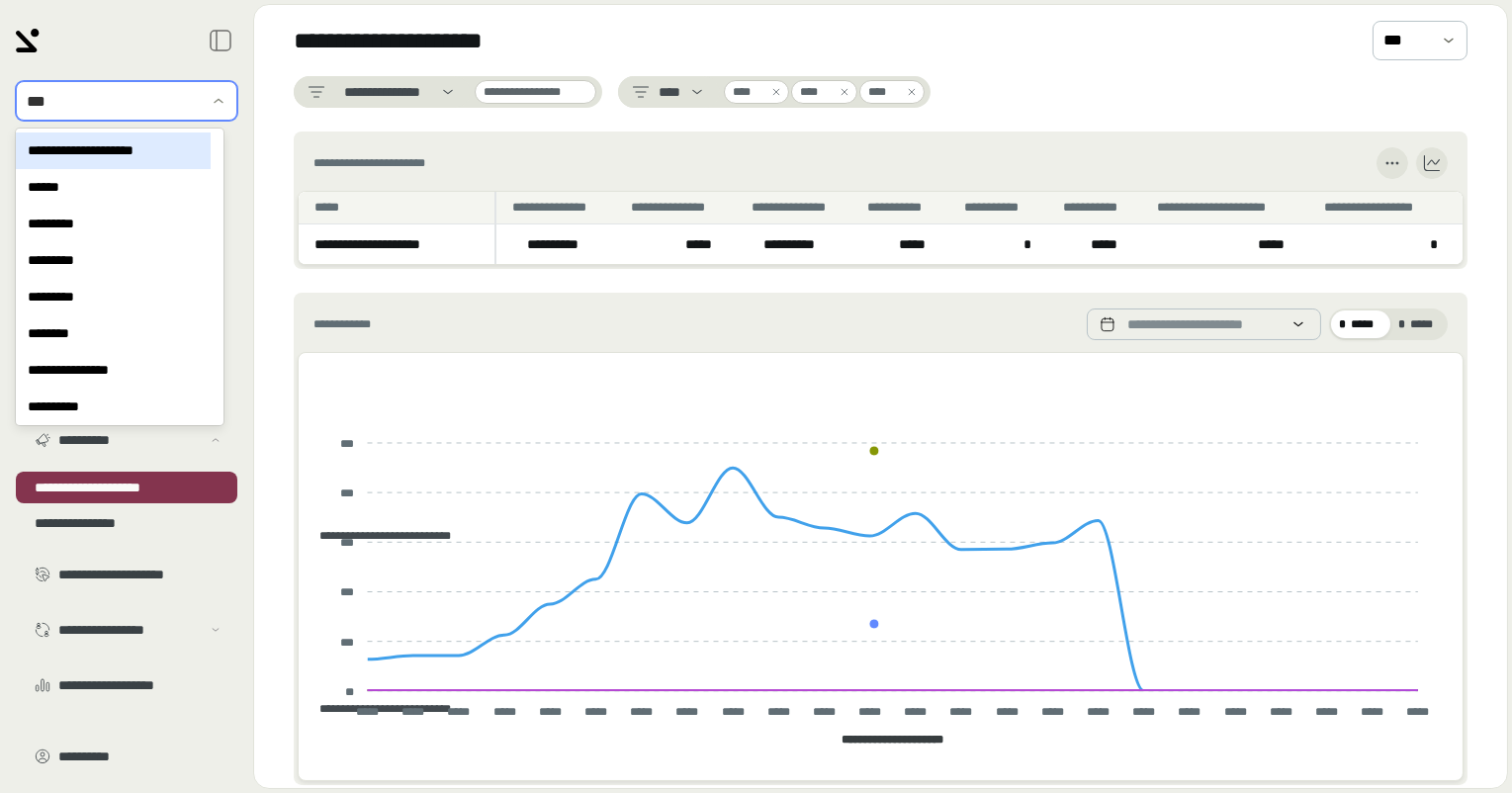 type on "****" 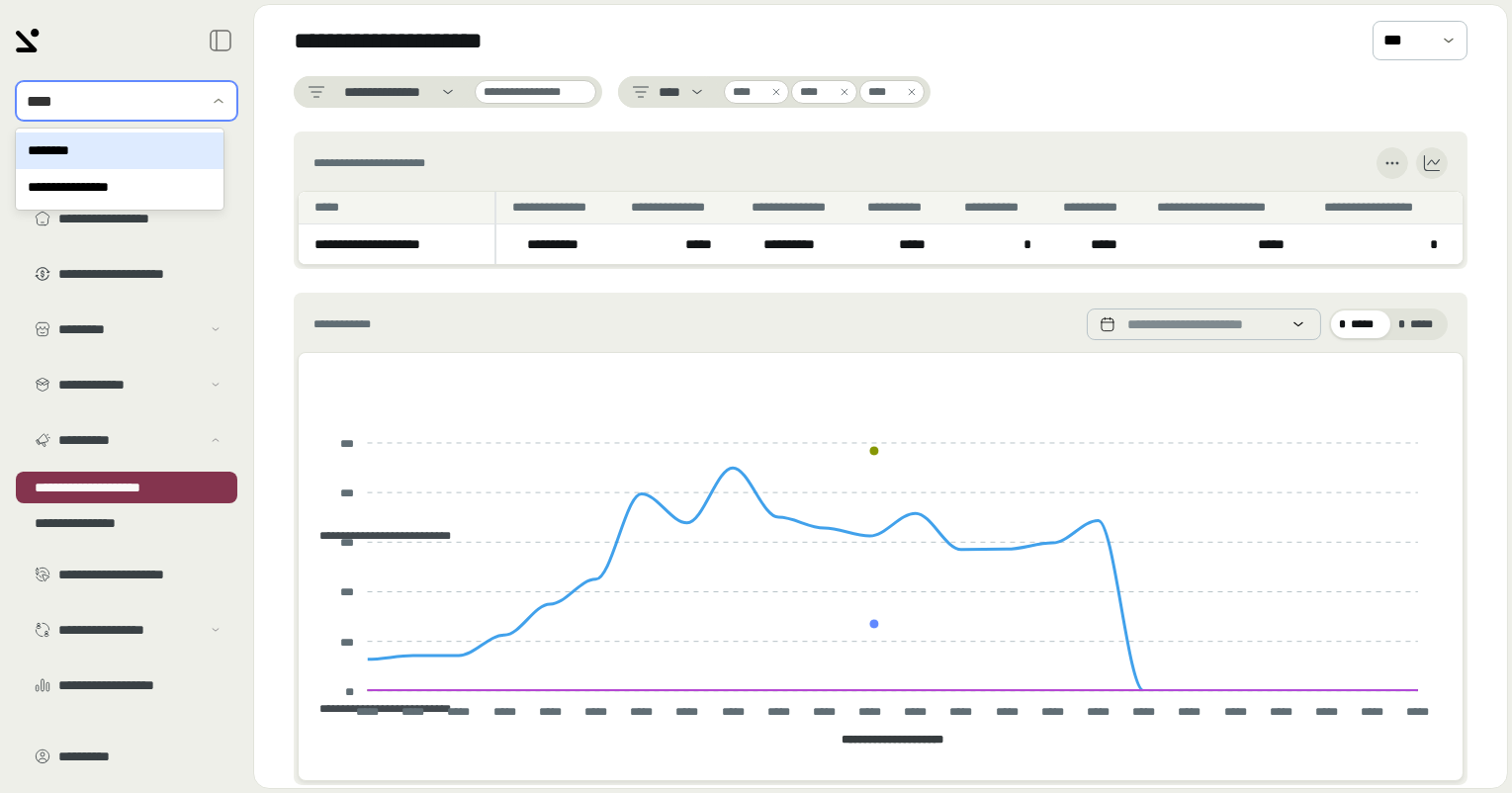 click on "********" at bounding box center [120, 150] 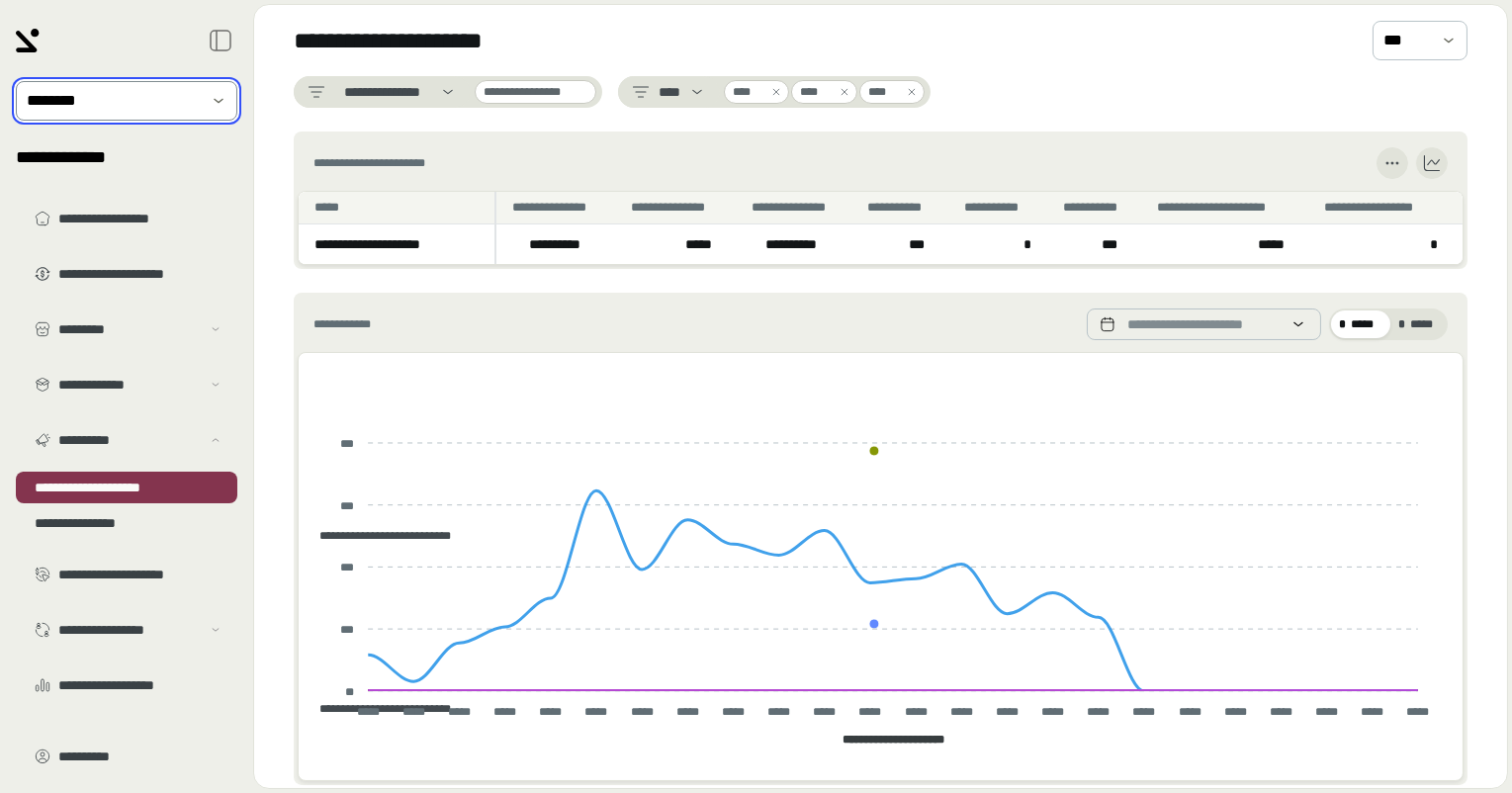 click on "**********" at bounding box center [564, 244] 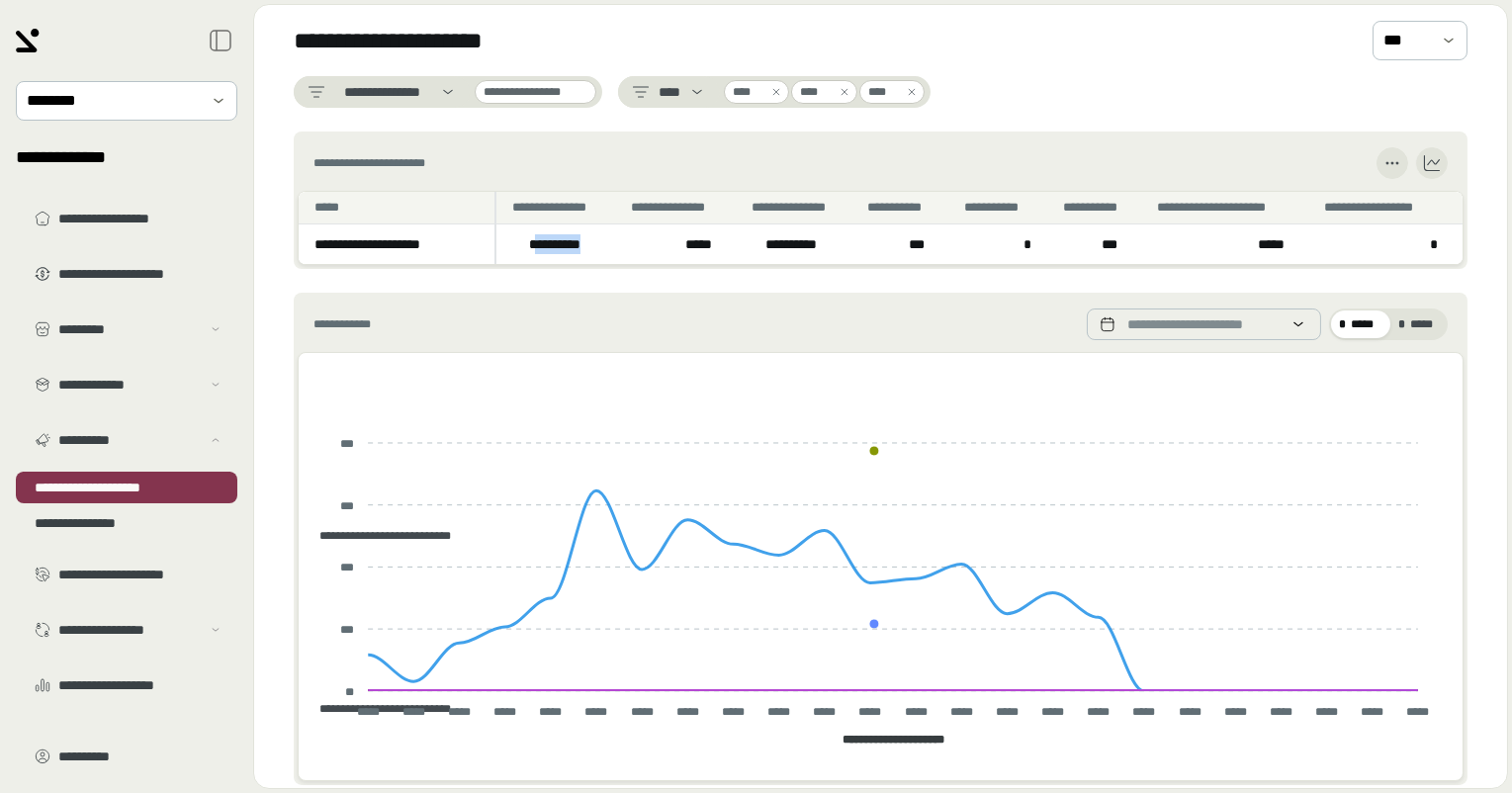 click on "**********" at bounding box center [564, 244] 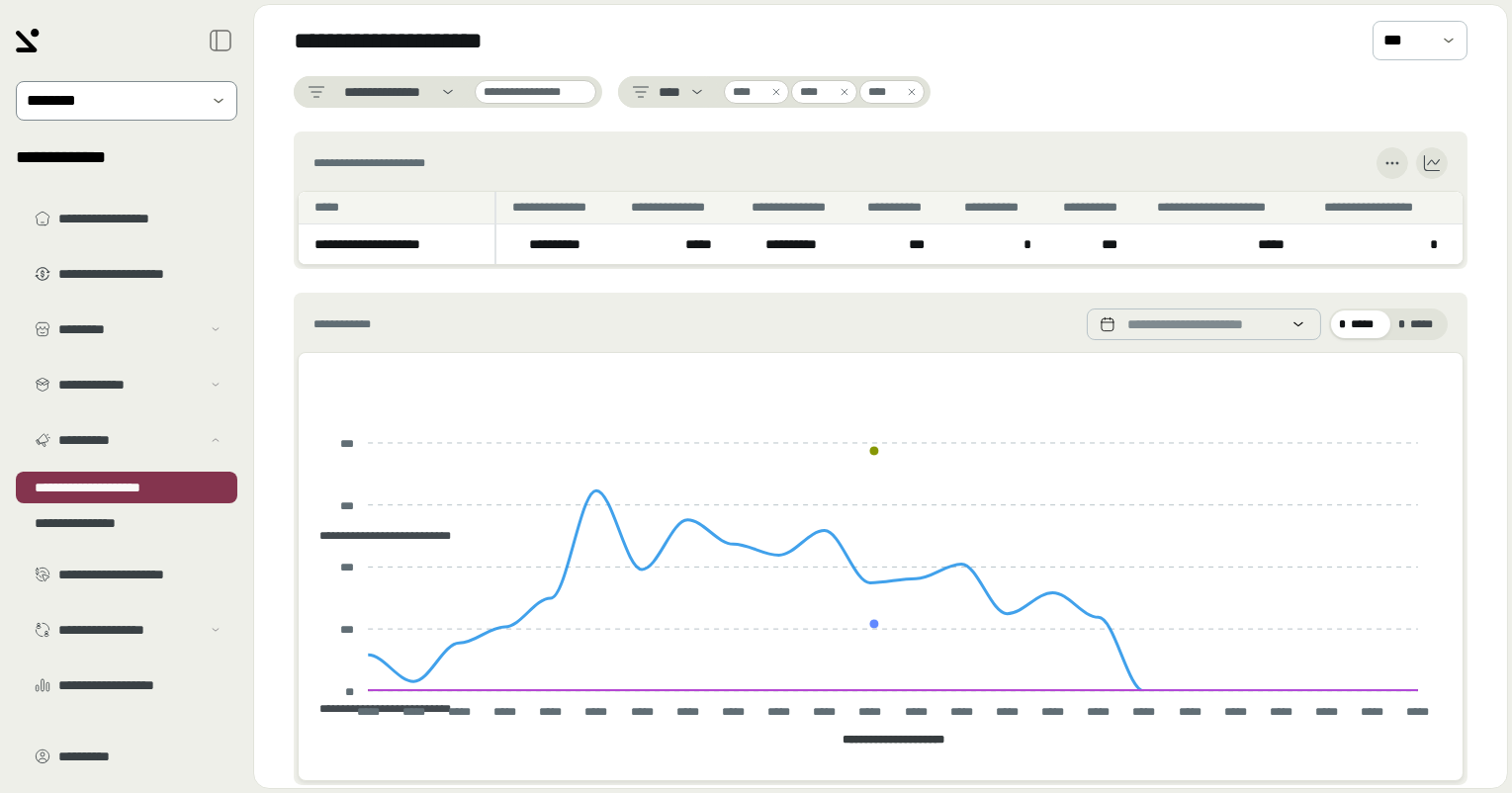 click at bounding box center [113, 101] 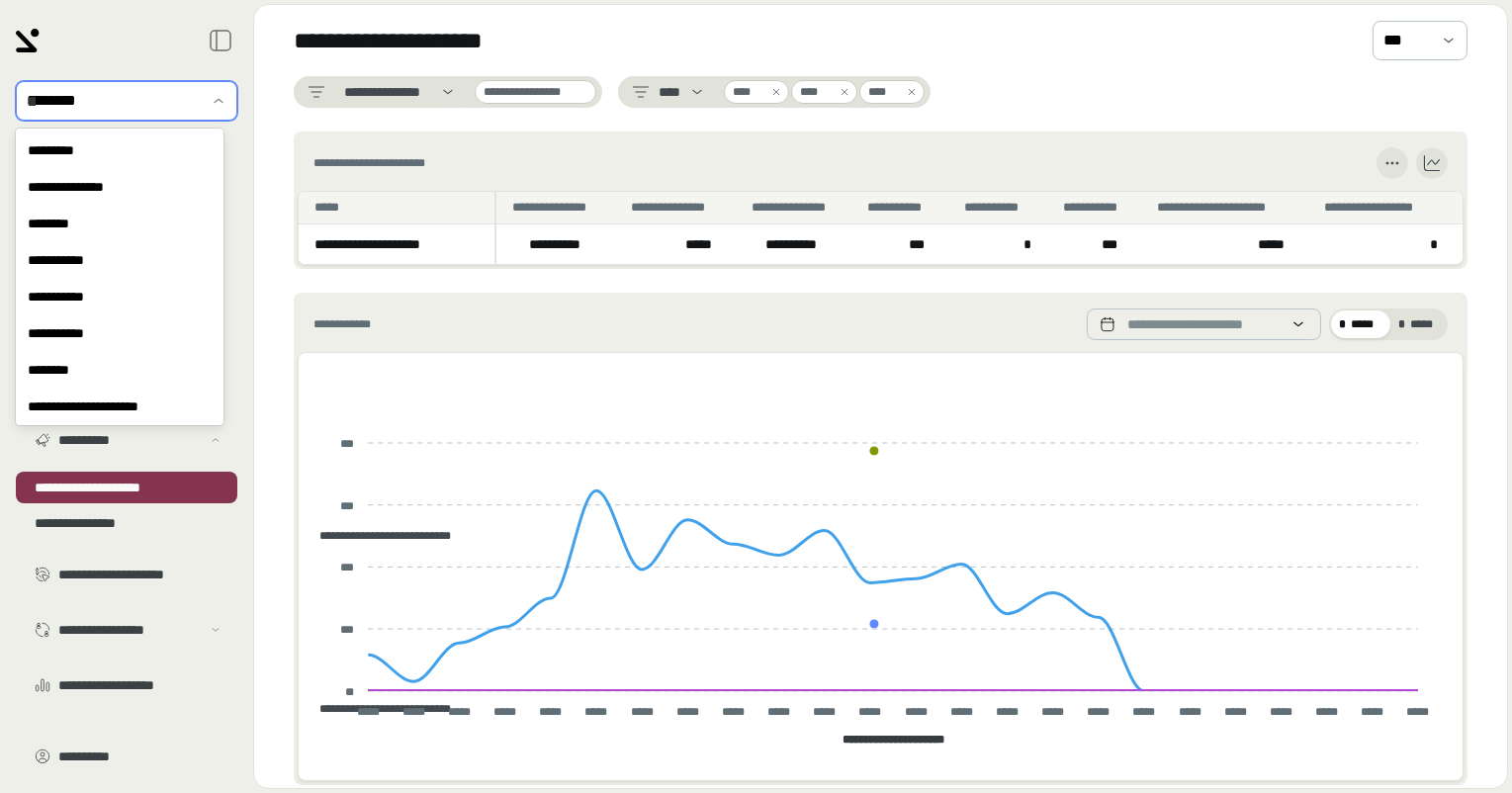 scroll, scrollTop: 0, scrollLeft: 0, axis: both 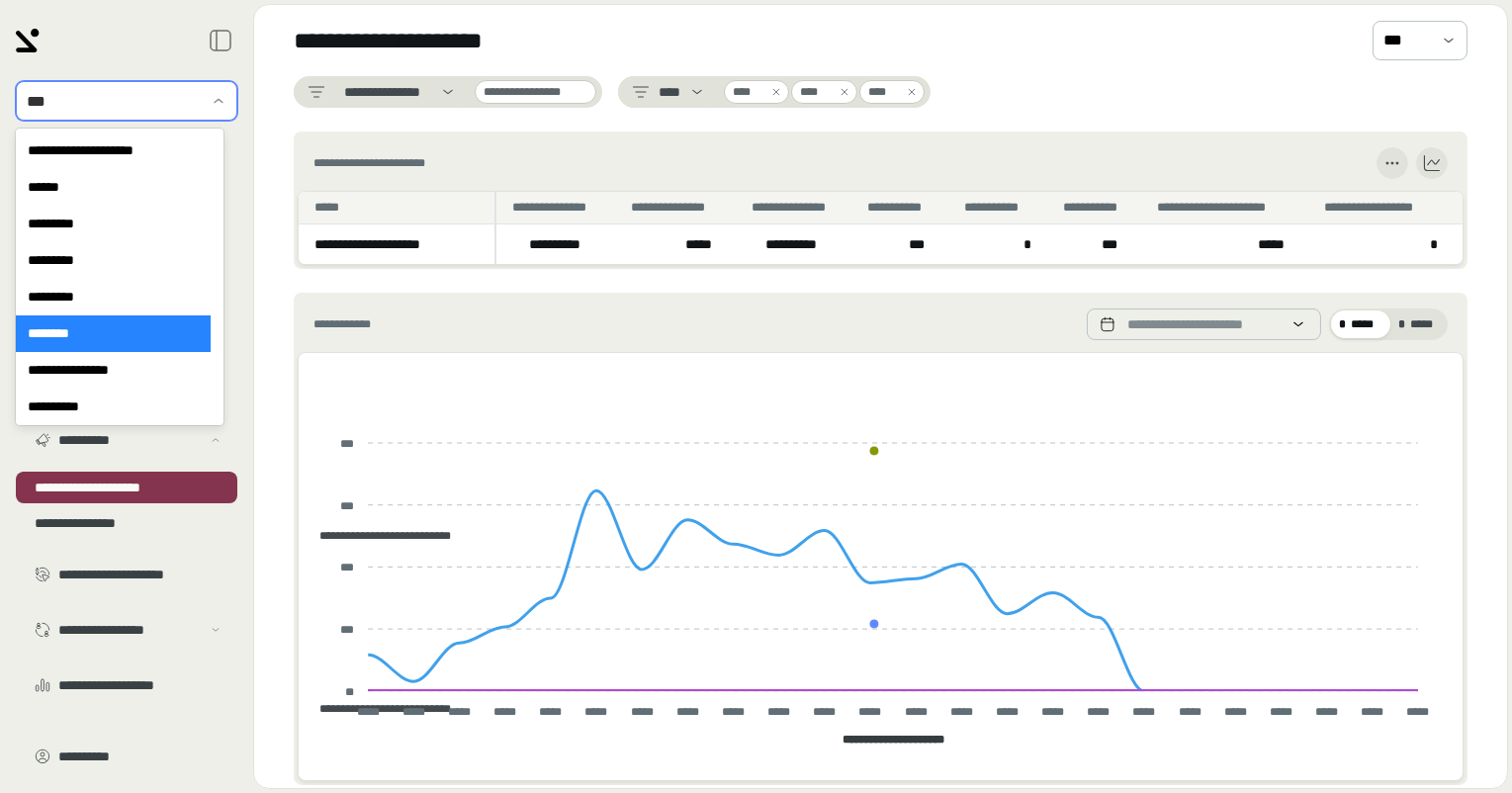 type on "****" 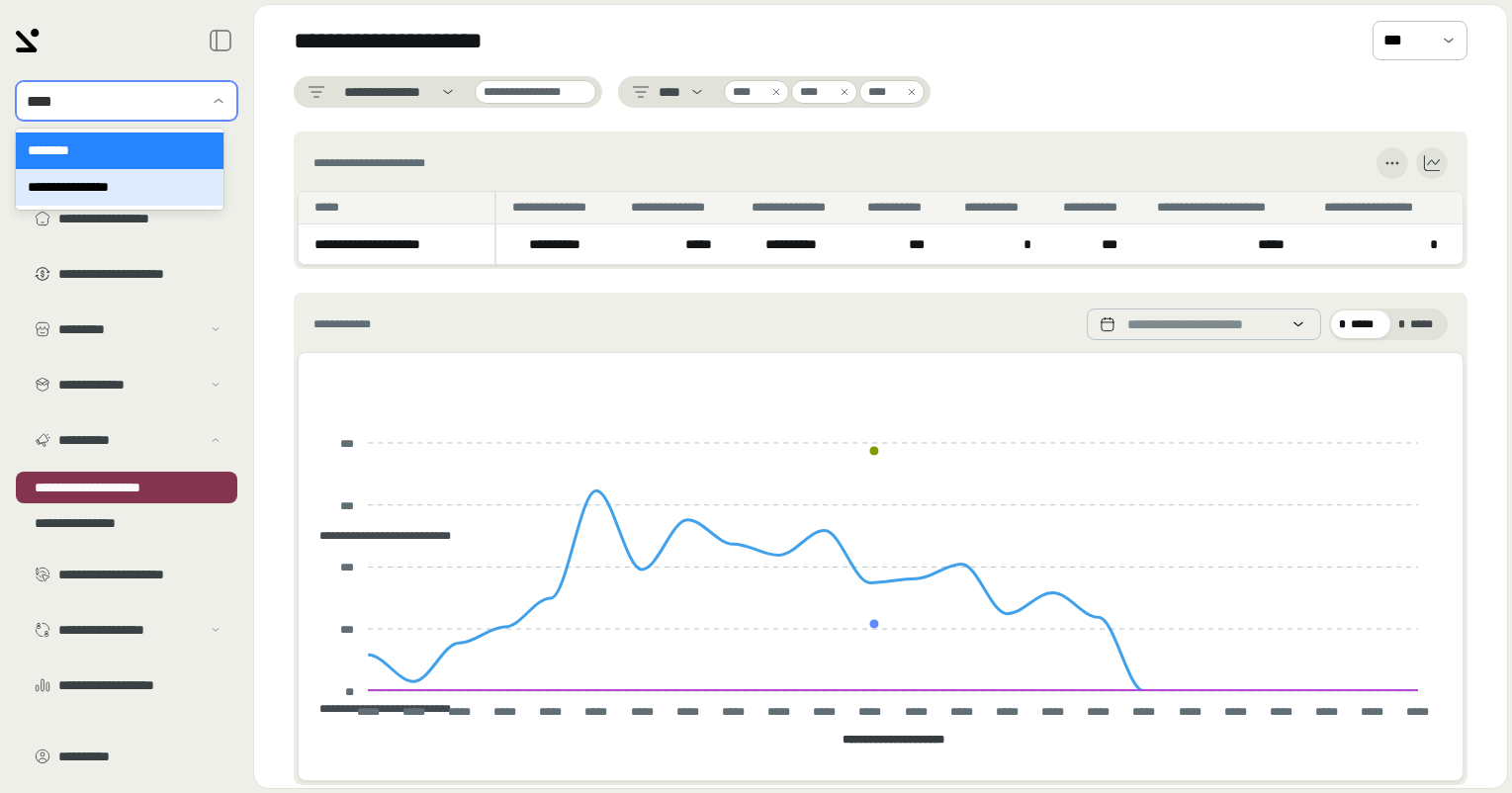click on "**********" at bounding box center (120, 187) 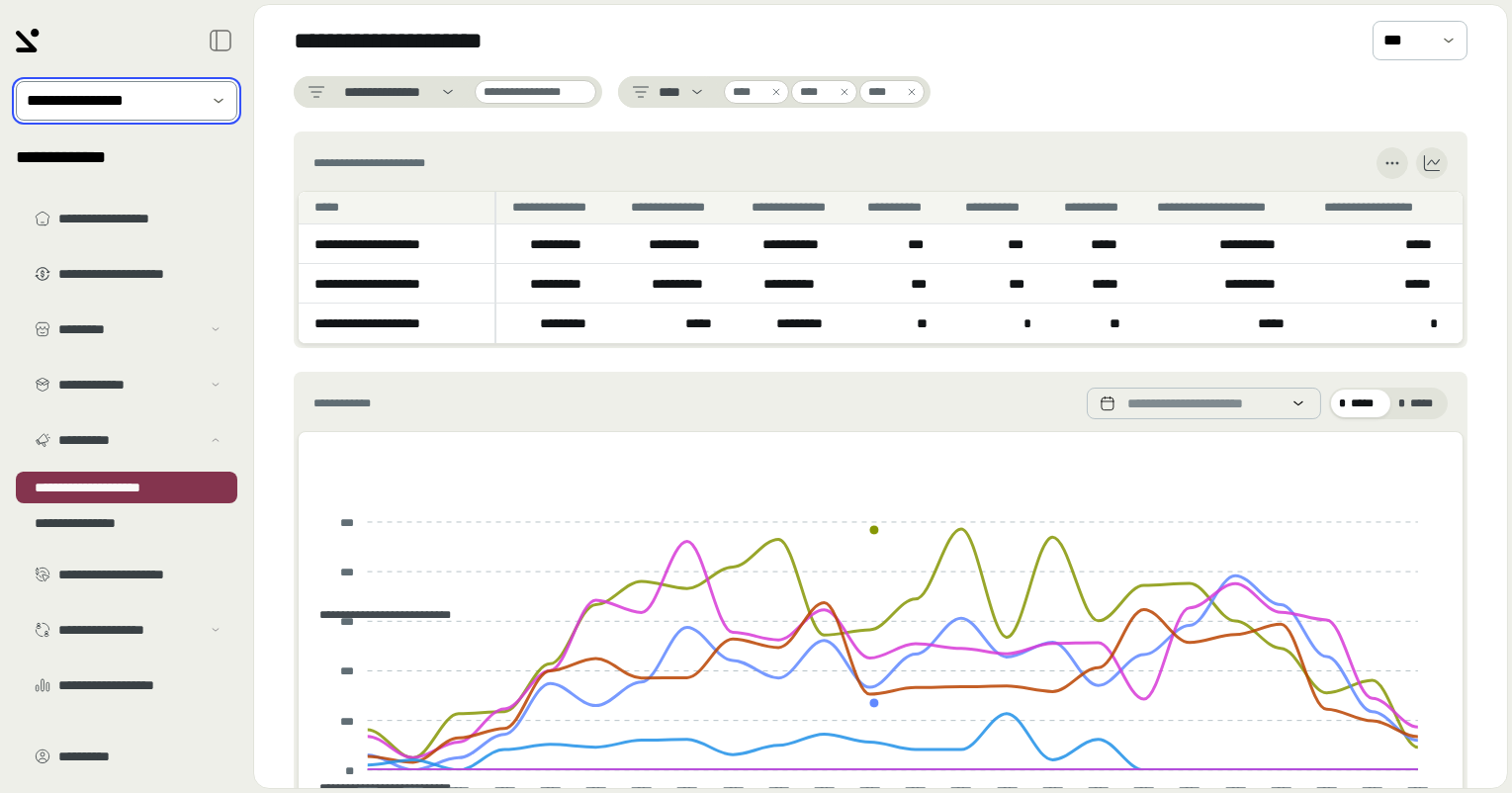 click on "*********" at bounding box center [570, 323] 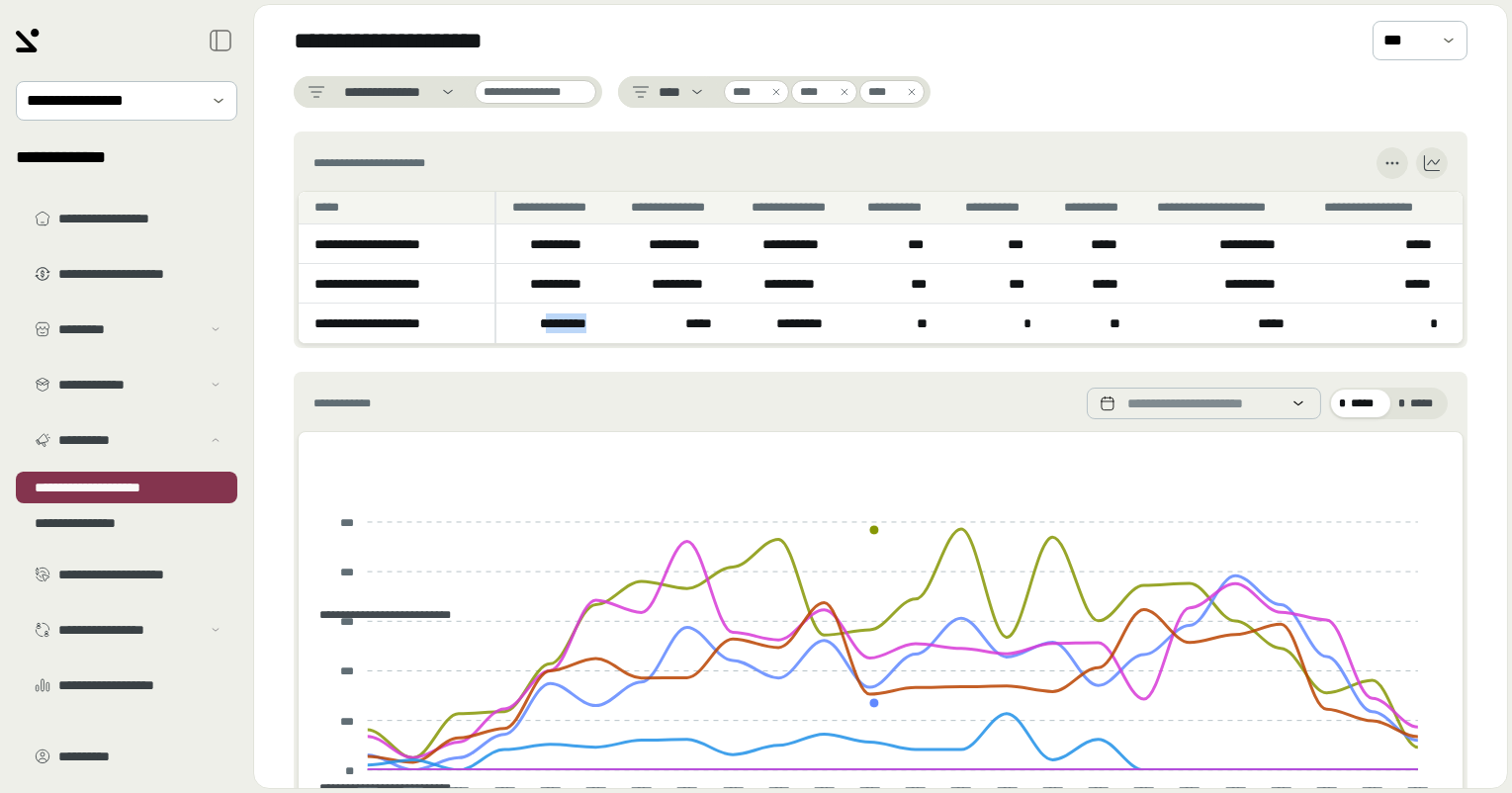 click on "*********" at bounding box center [570, 323] 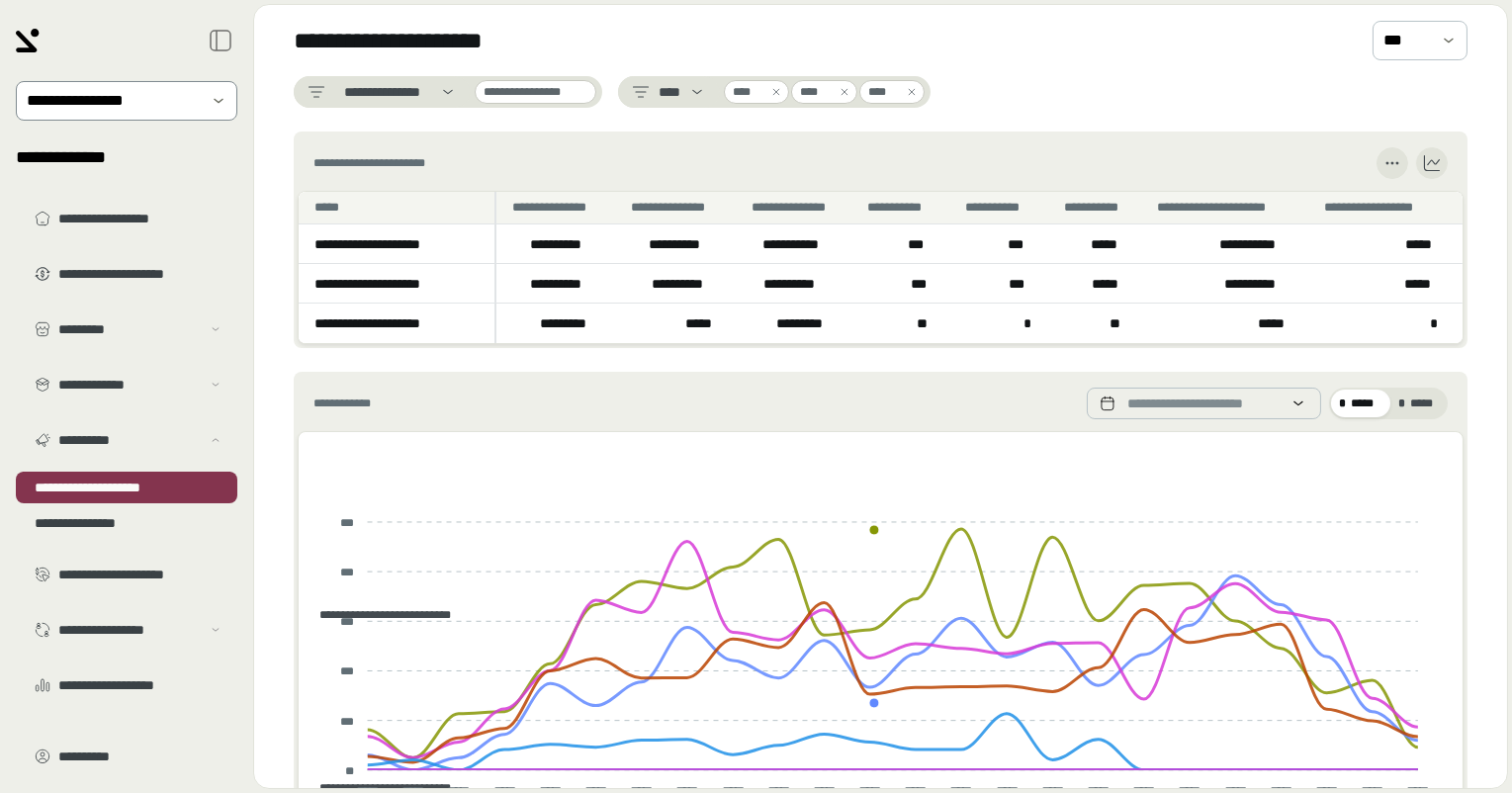 click at bounding box center [113, 101] 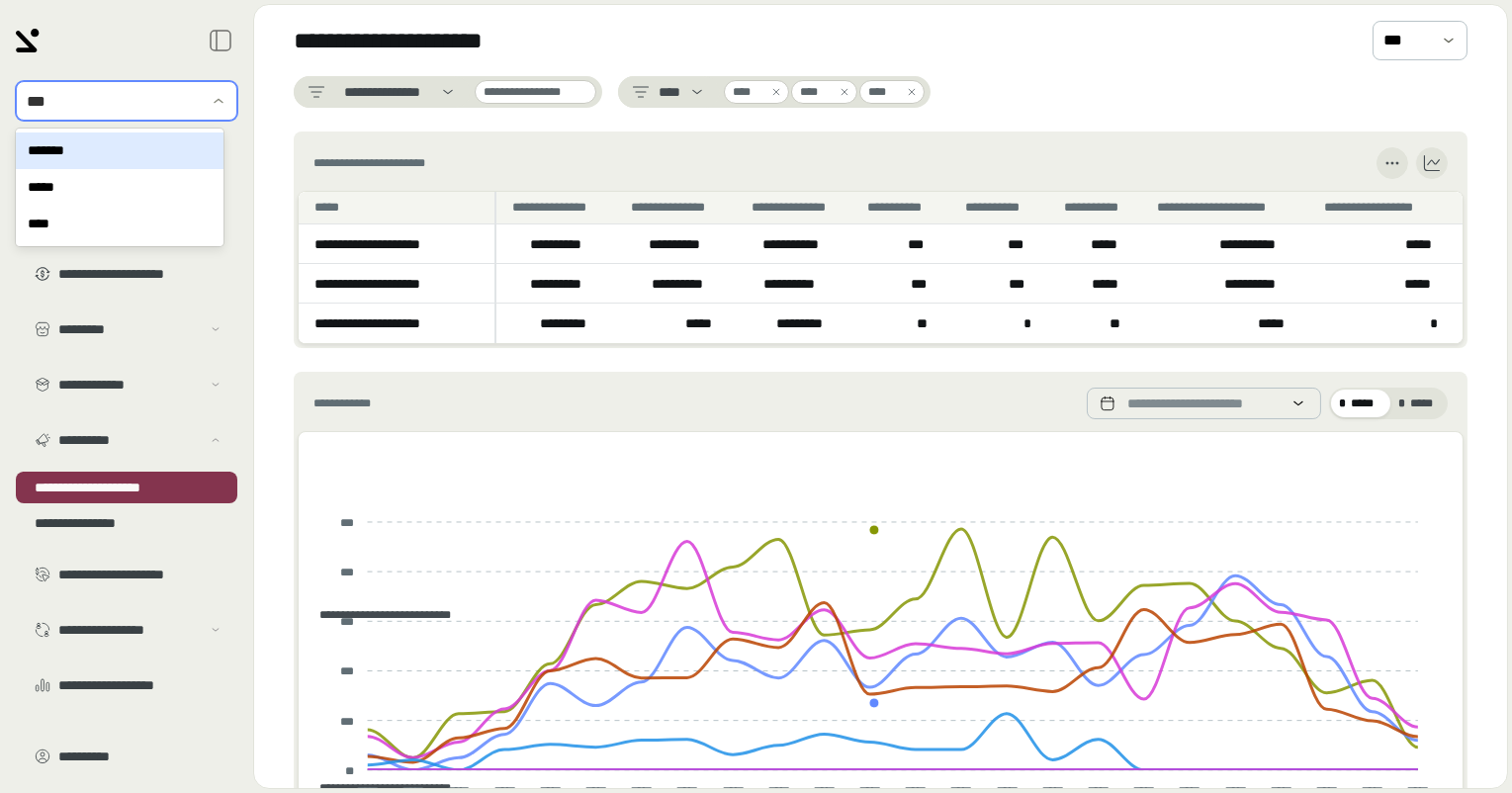 type on "****" 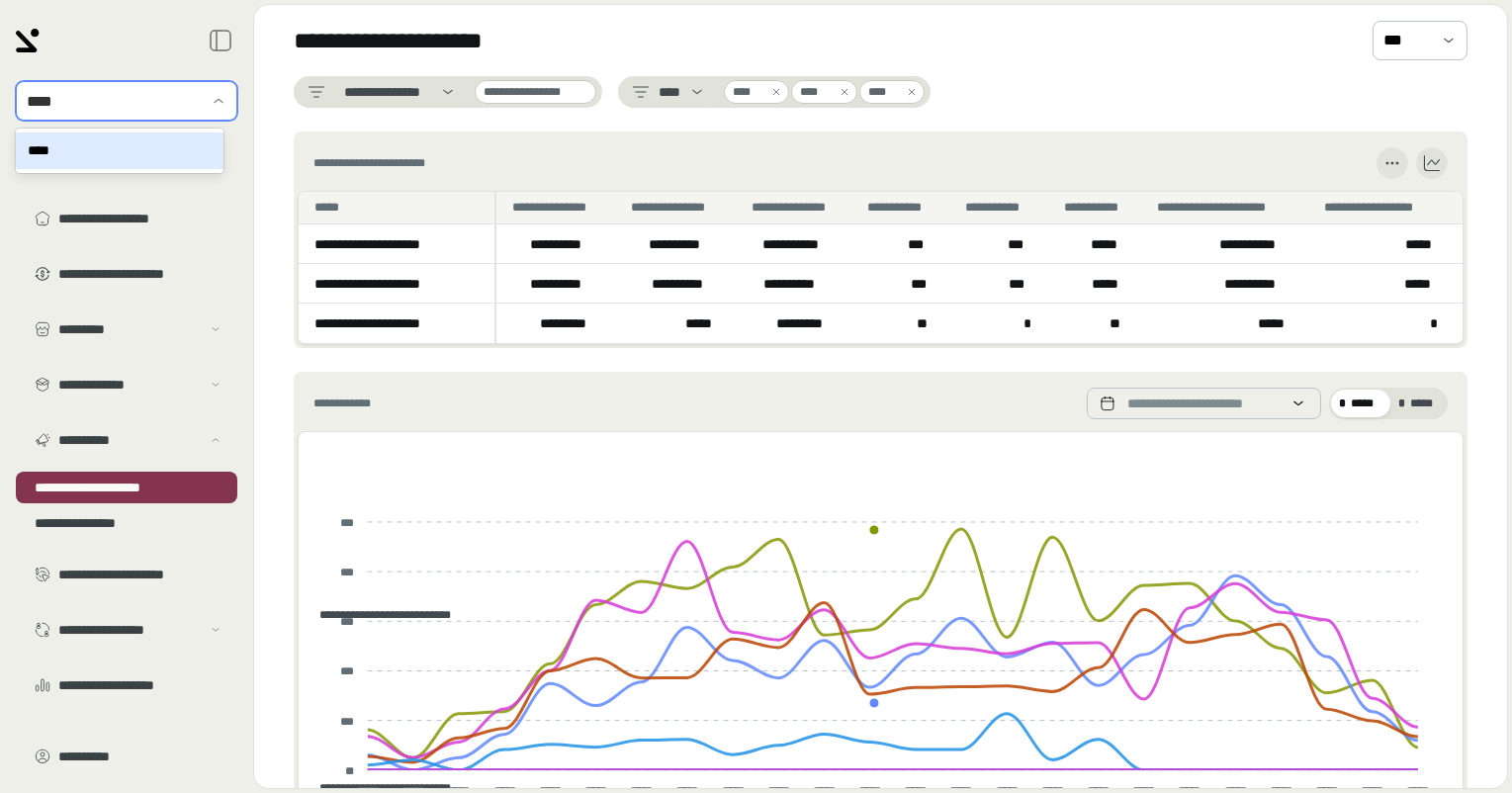 click on "****" at bounding box center (120, 150) 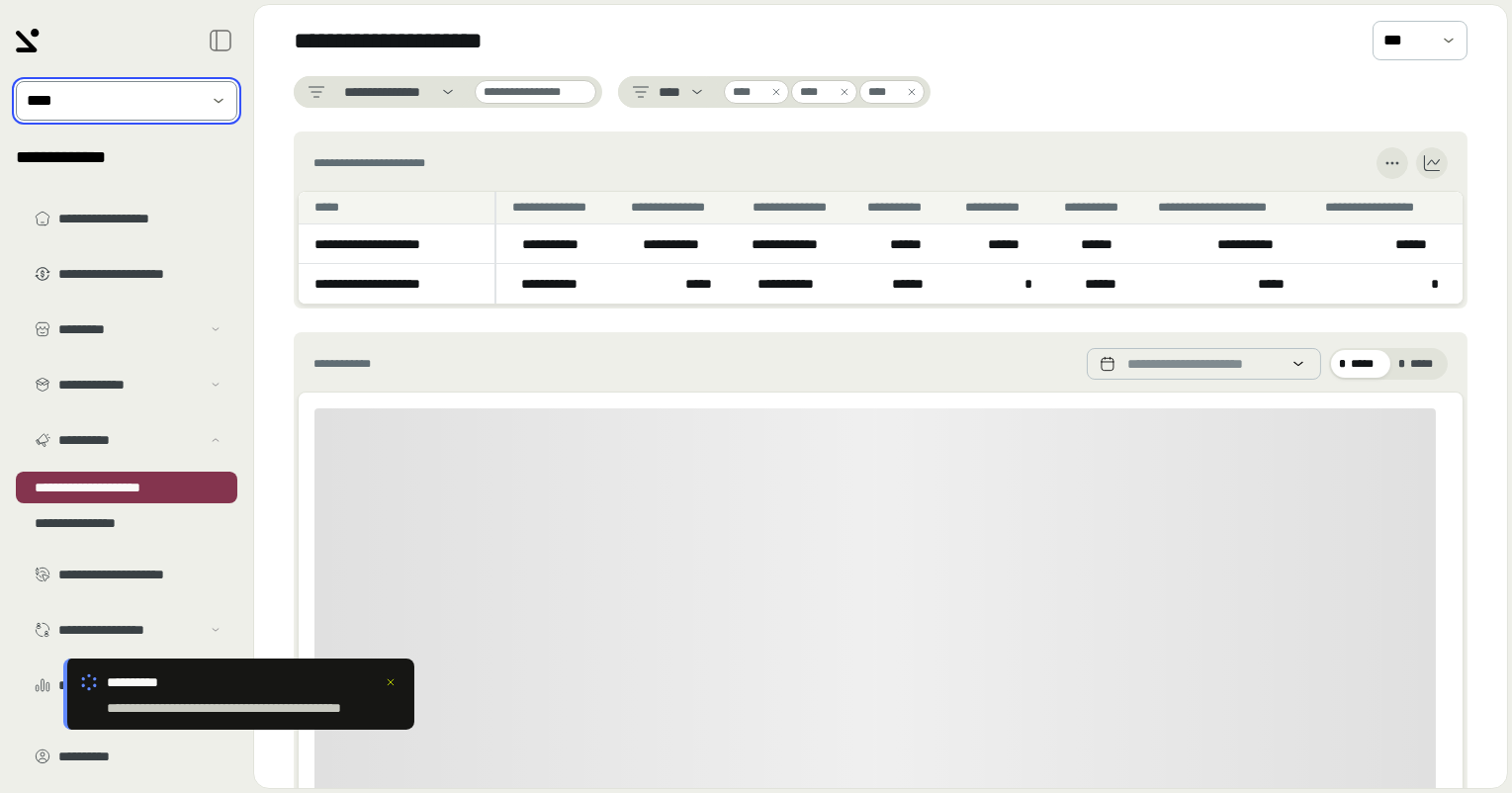 click on "**********" at bounding box center (560, 284) 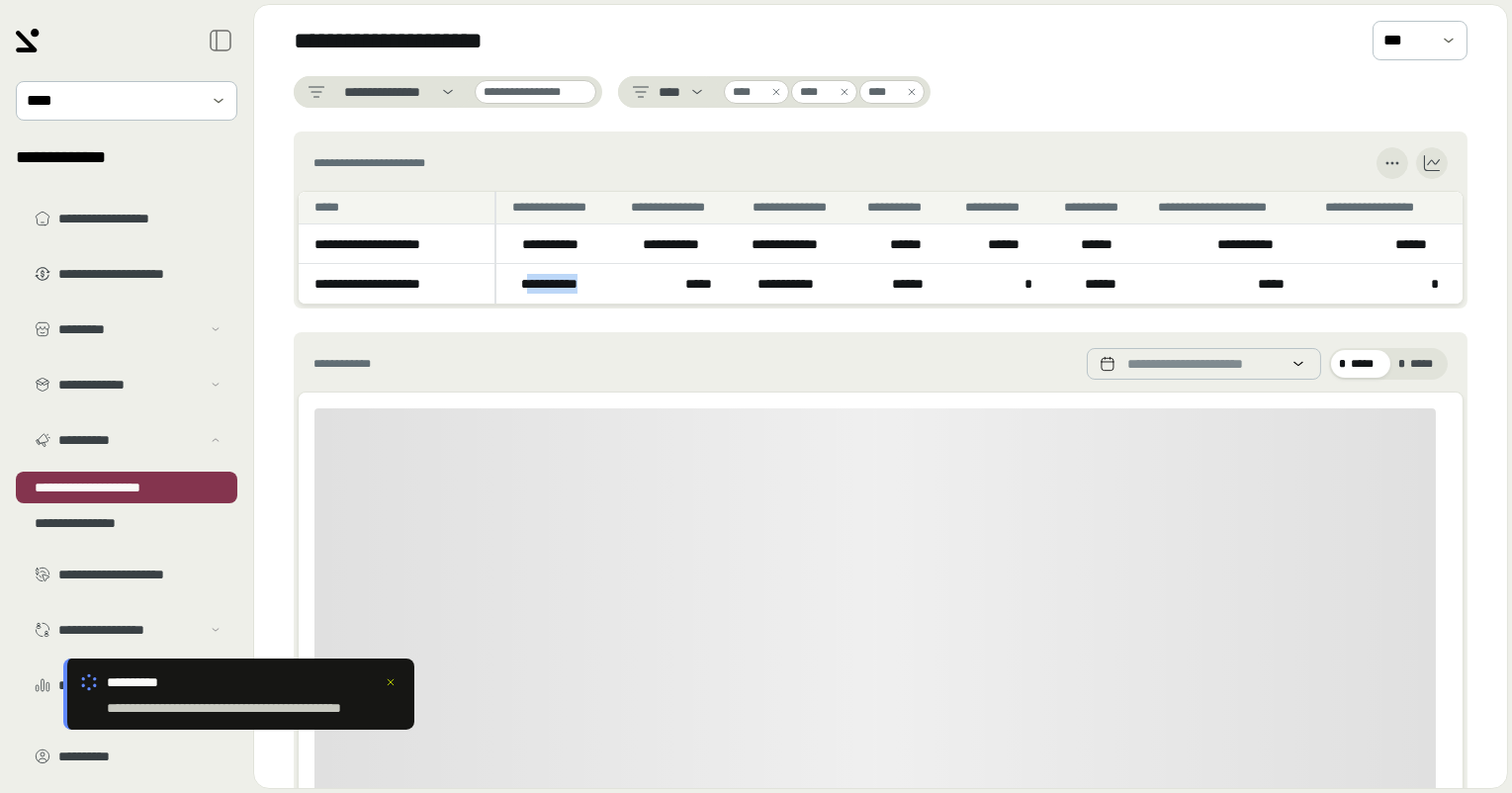 click on "**********" at bounding box center [560, 284] 